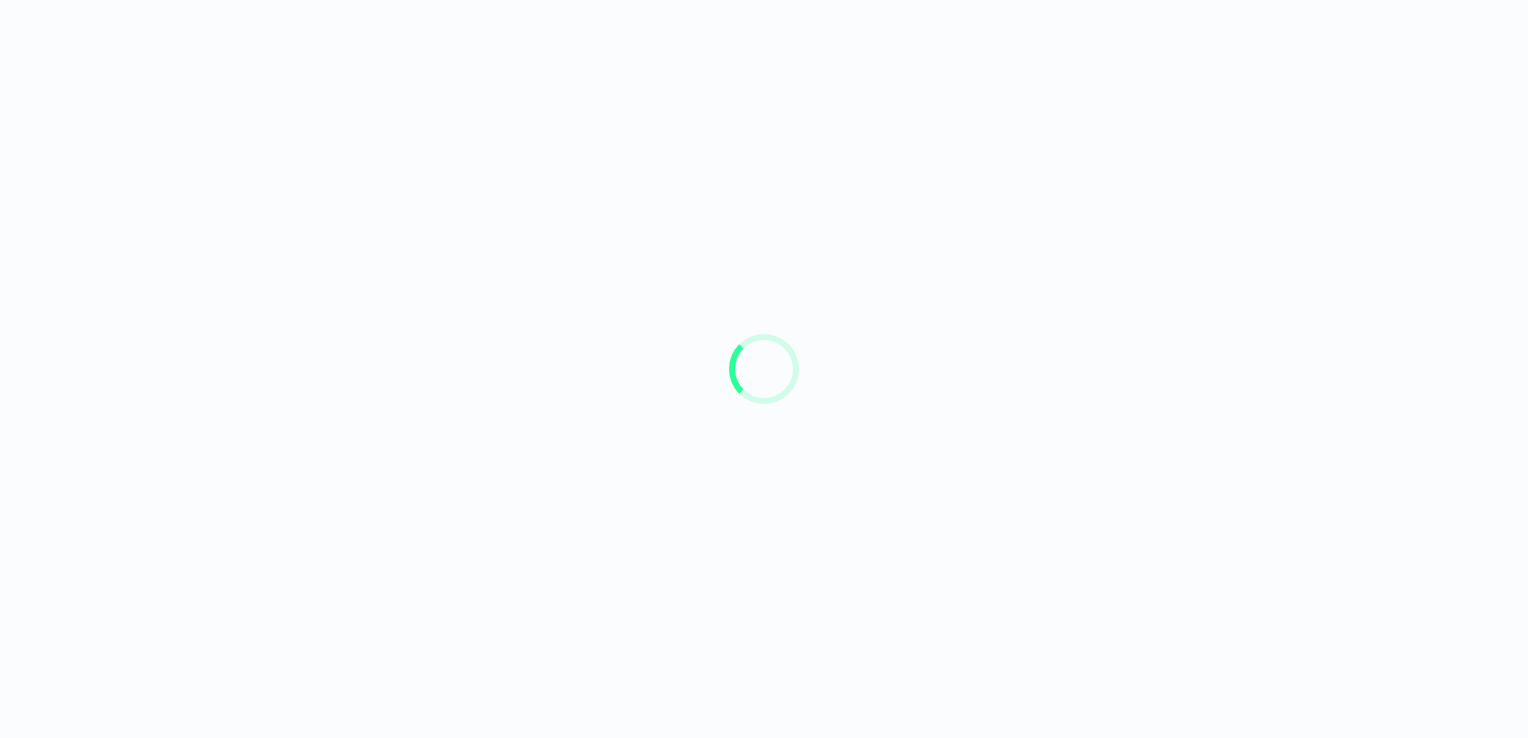 scroll, scrollTop: 0, scrollLeft: 0, axis: both 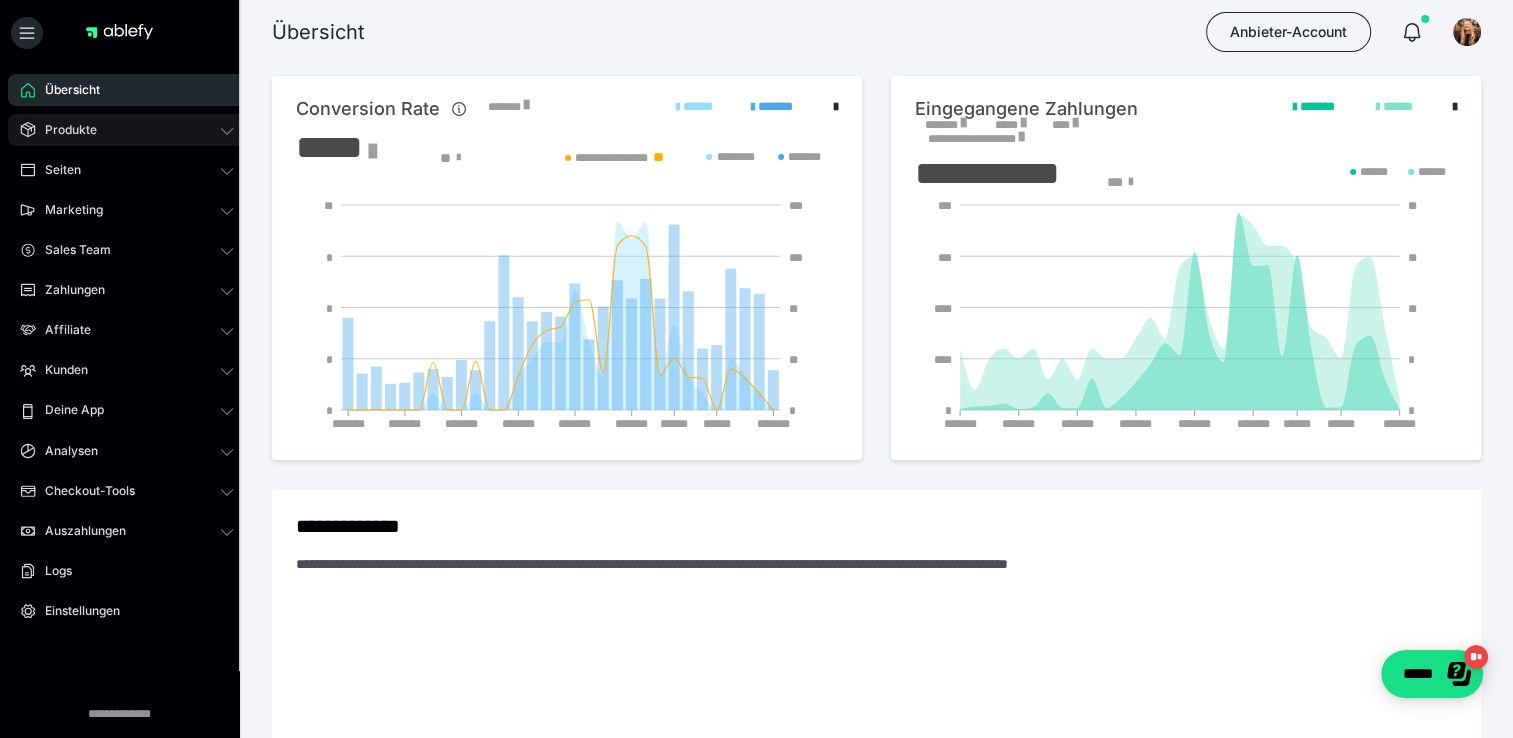 click on "Produkte" at bounding box center (64, 130) 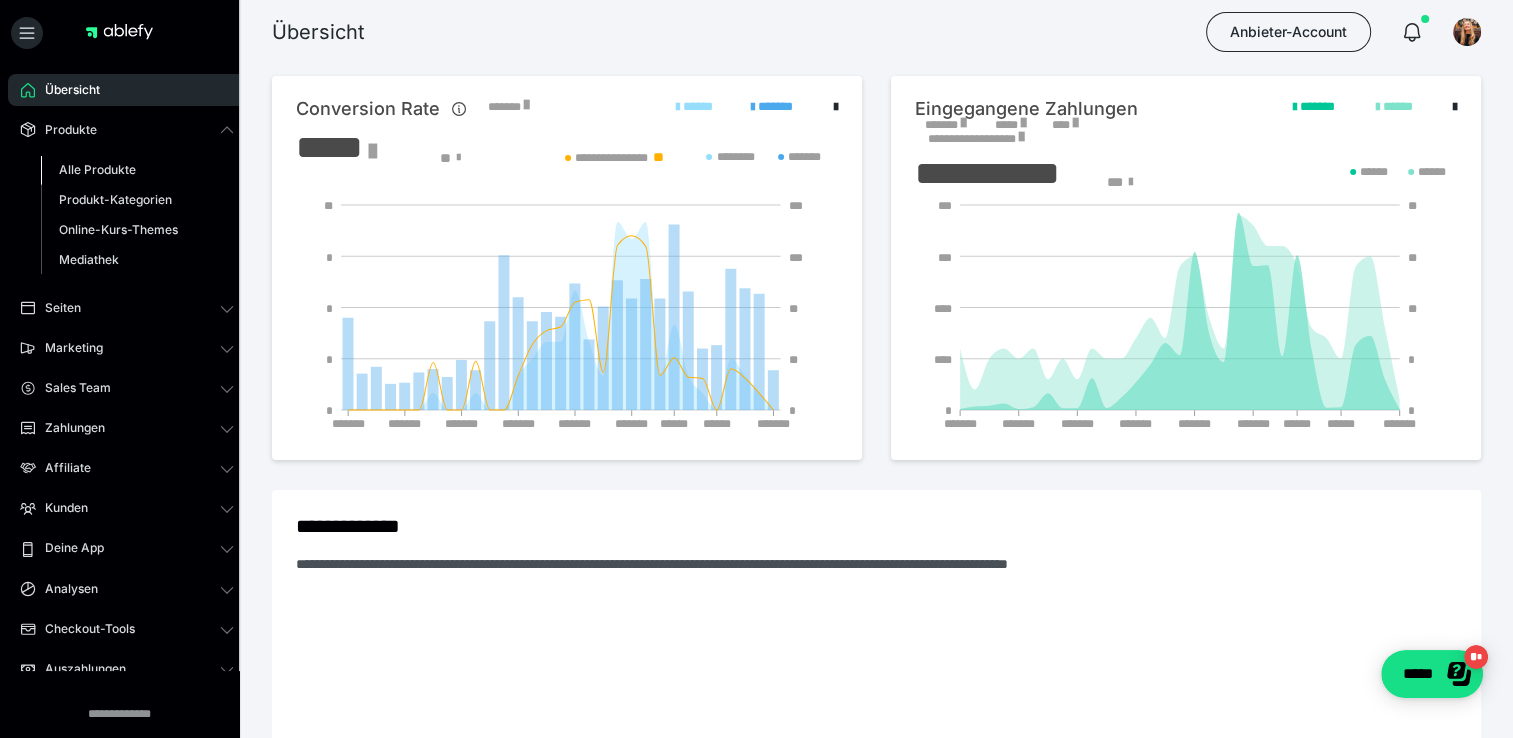 click on "Alle Produkte" at bounding box center [97, 169] 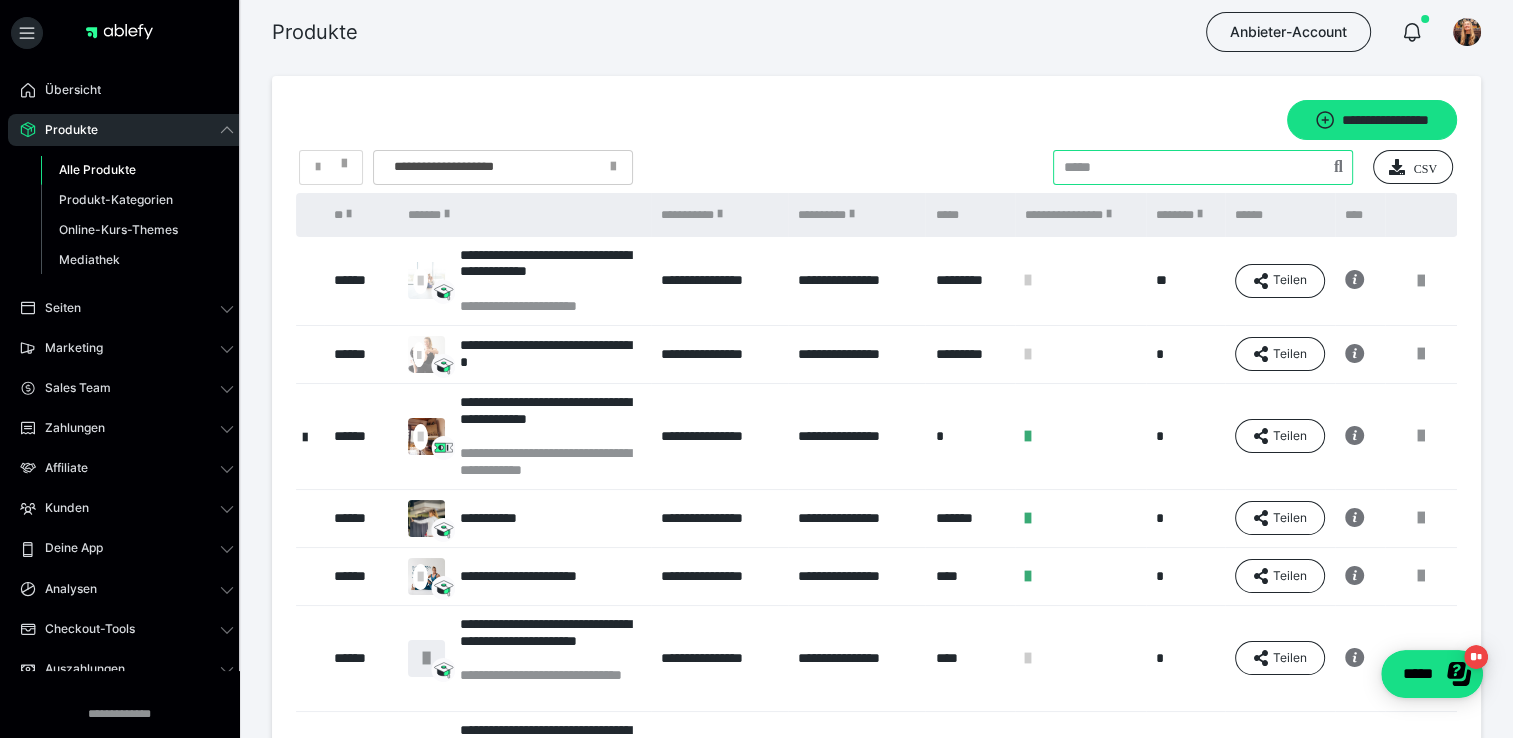 click at bounding box center [1203, 167] 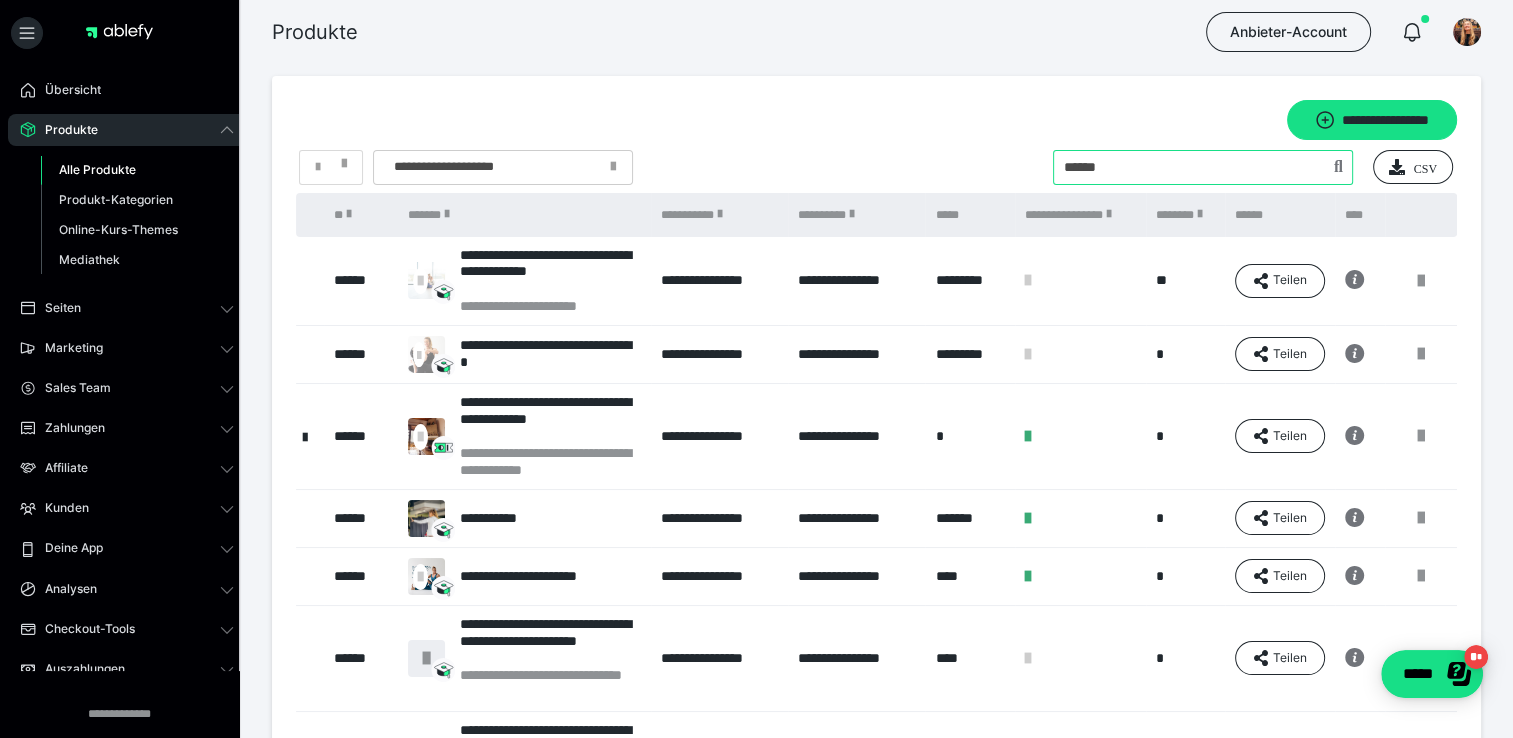 type on "******" 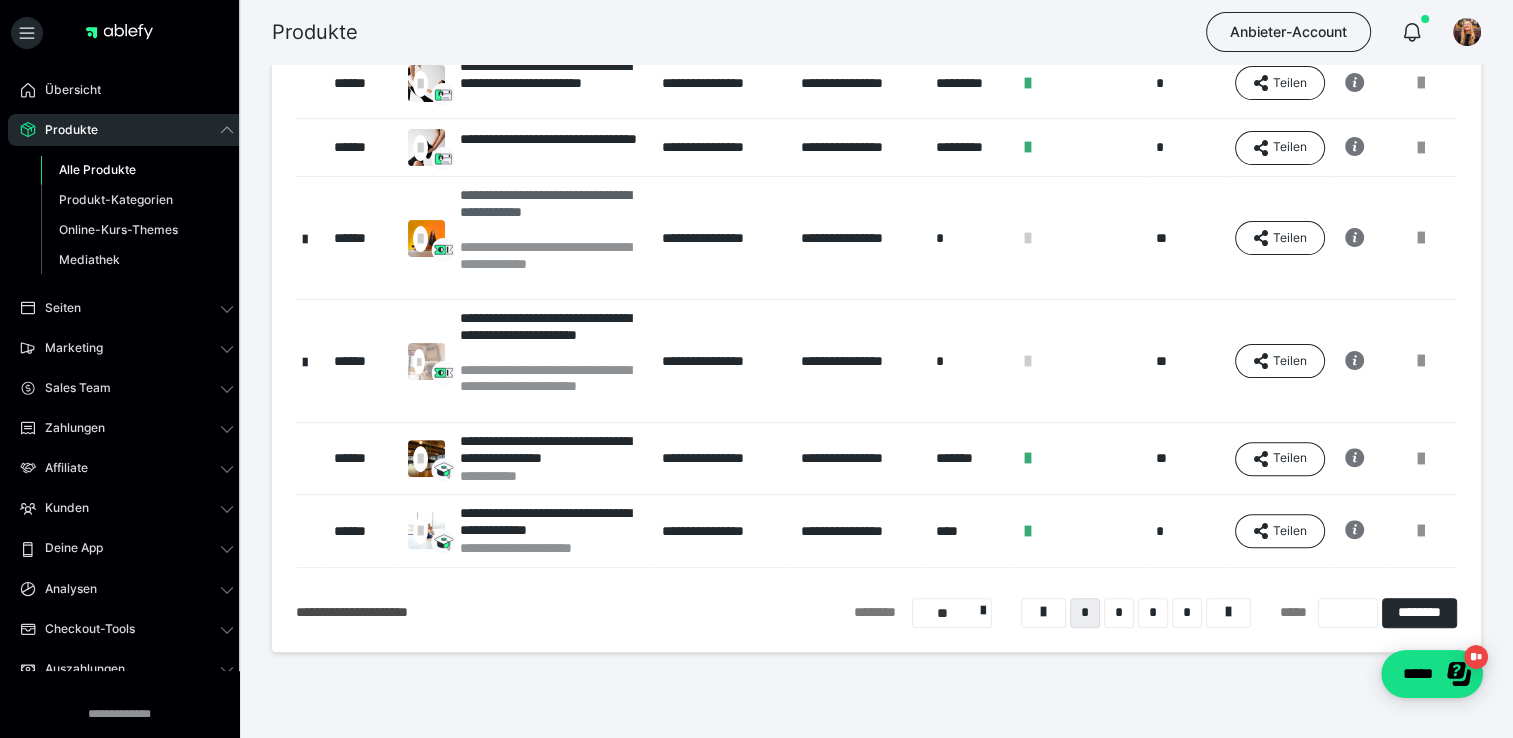 scroll, scrollTop: 537, scrollLeft: 0, axis: vertical 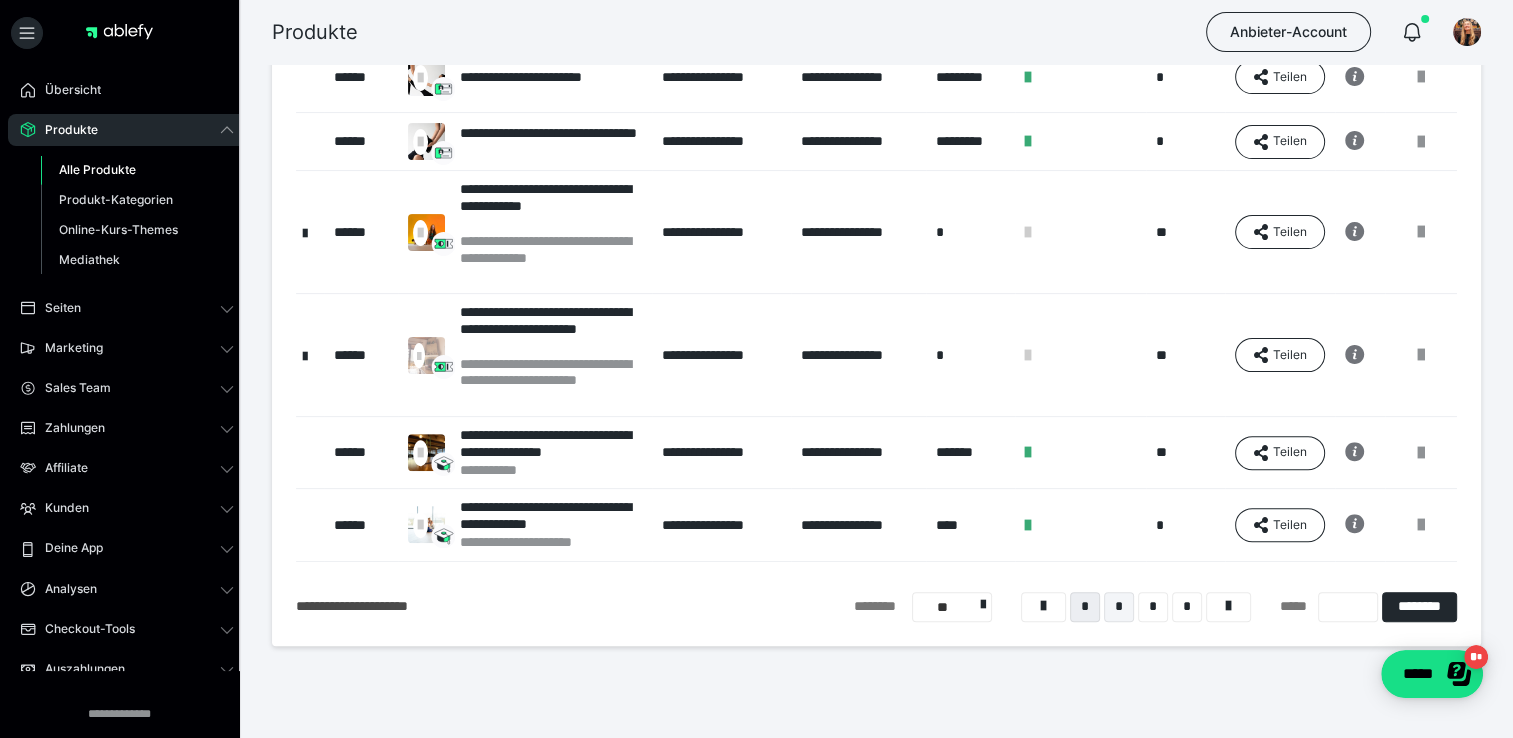 click on "*" at bounding box center (1119, 607) 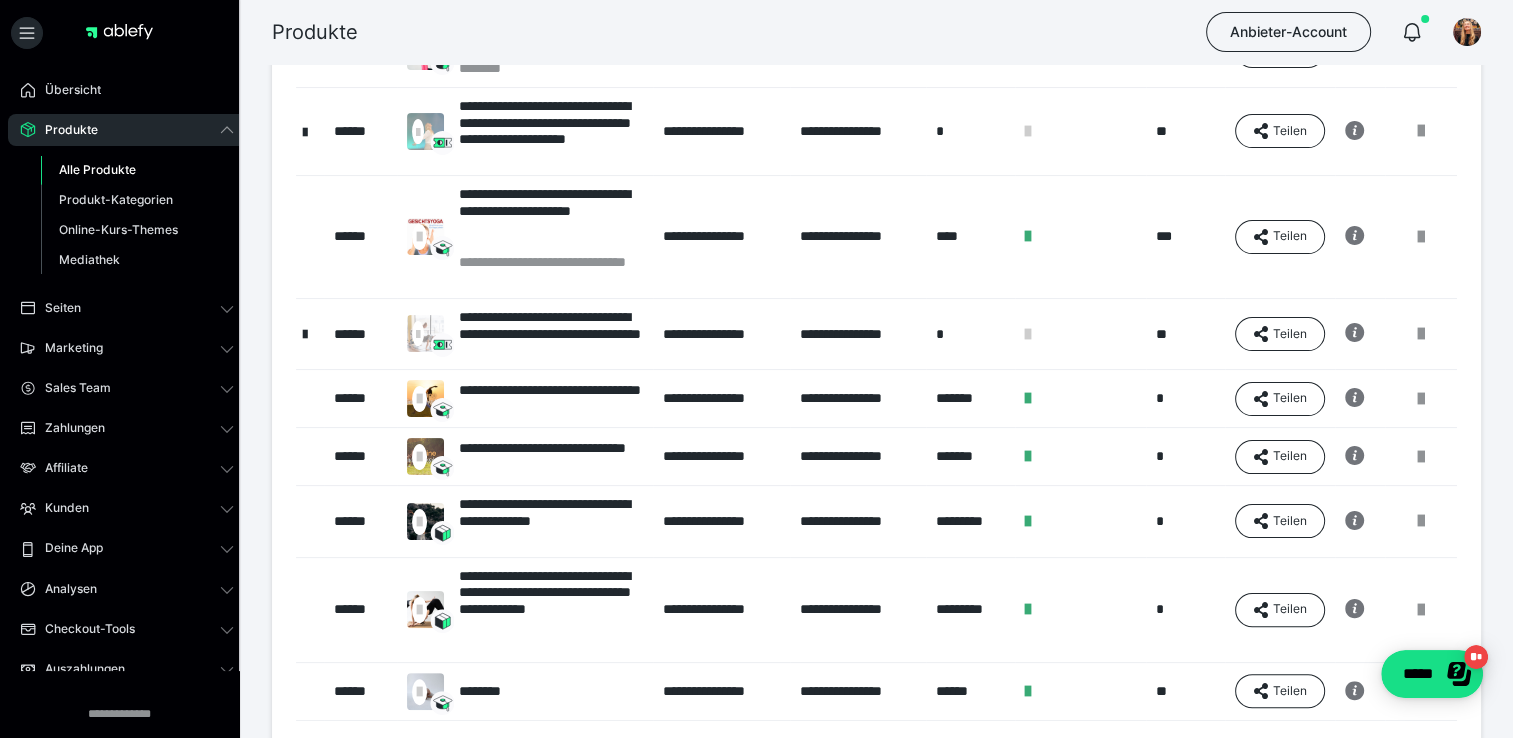 scroll, scrollTop: 344, scrollLeft: 0, axis: vertical 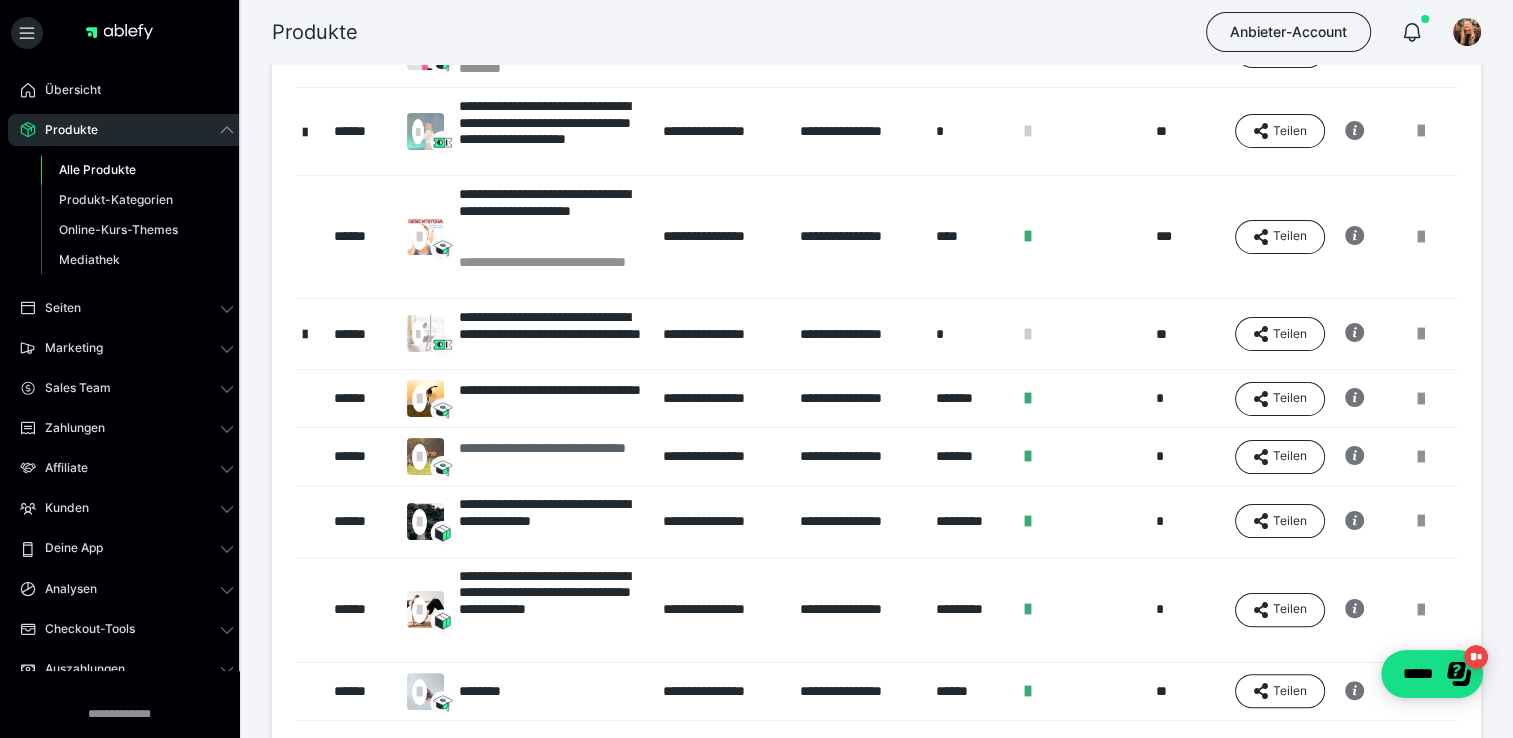 click on "**********" at bounding box center (551, 457) 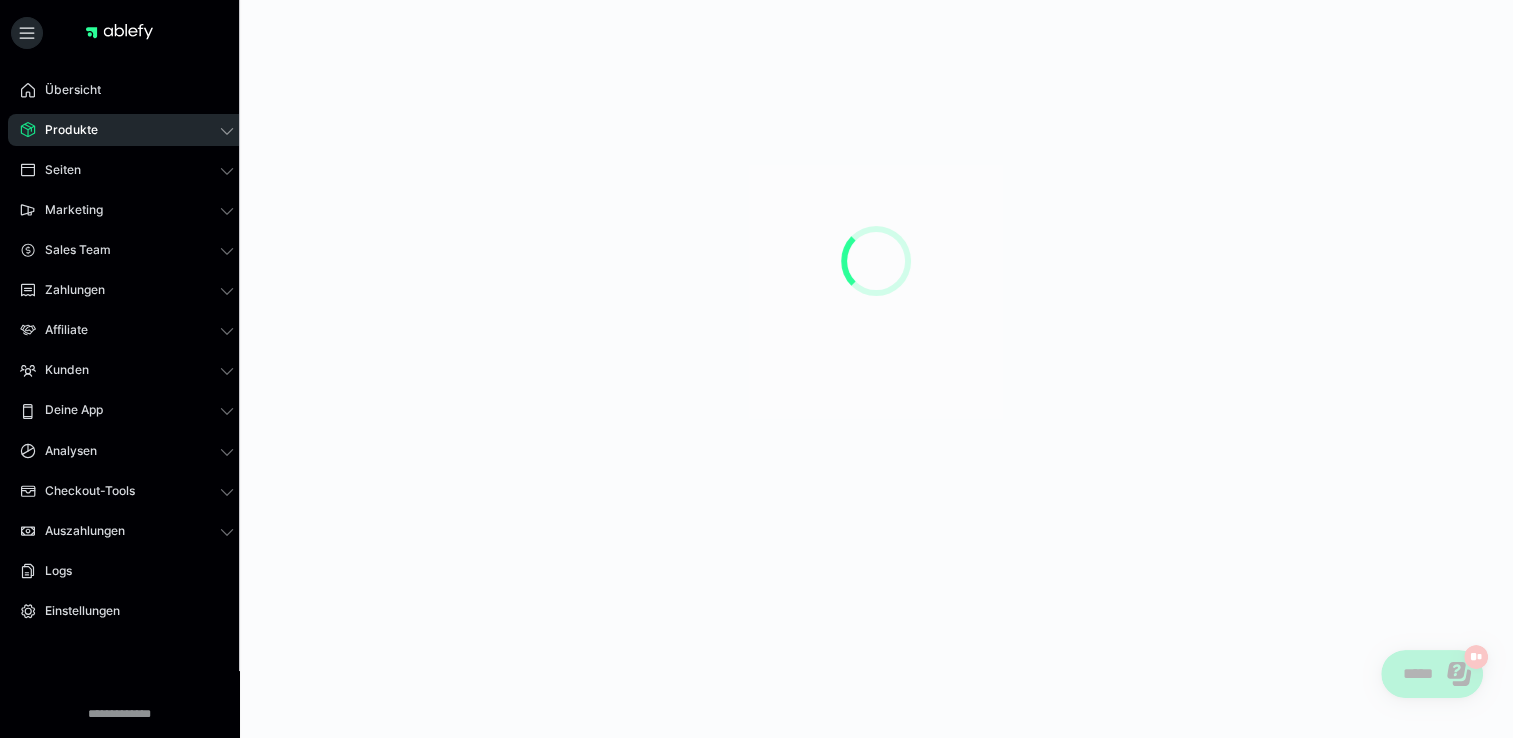 scroll, scrollTop: 0, scrollLeft: 0, axis: both 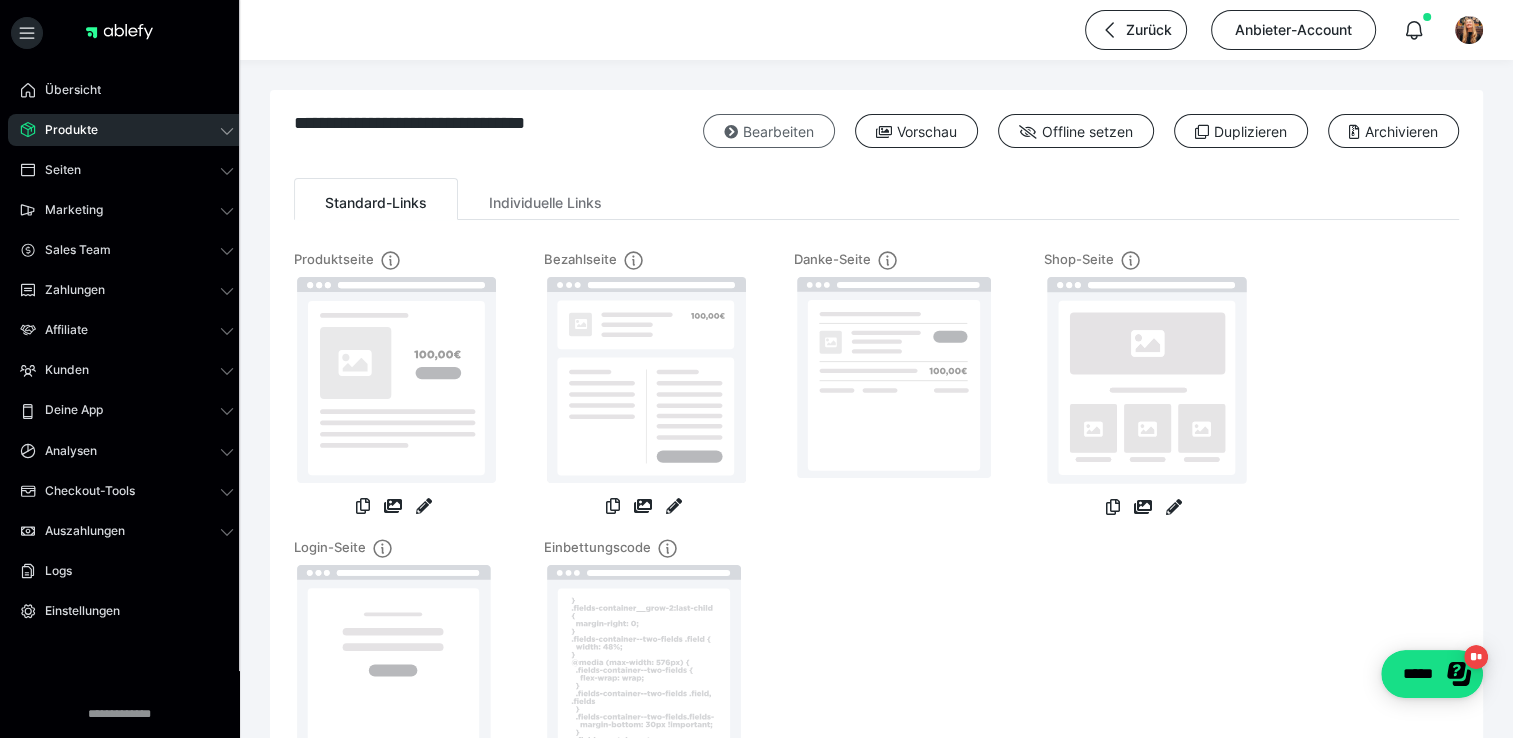 click on "Bearbeiten" at bounding box center [769, 131] 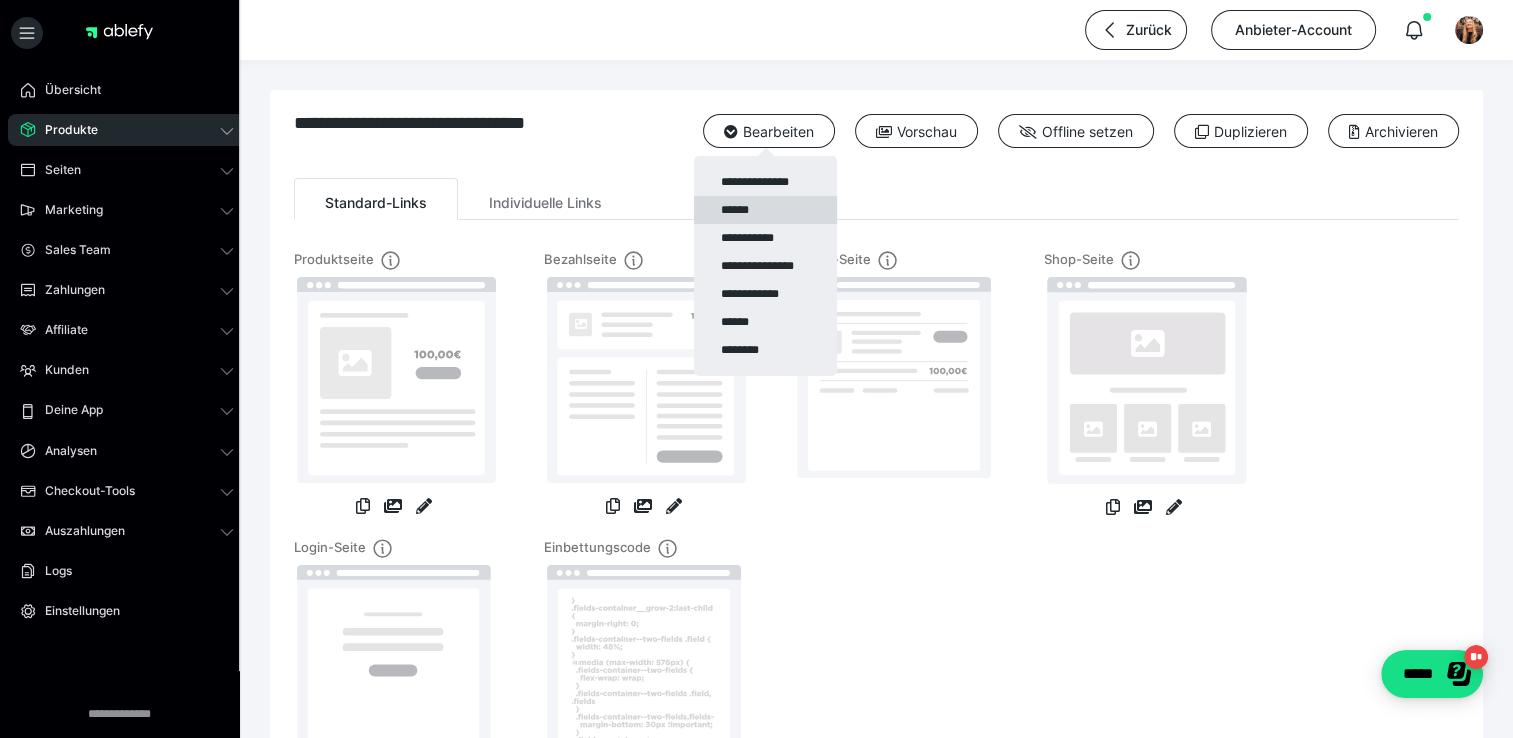 click on "******" at bounding box center [765, 210] 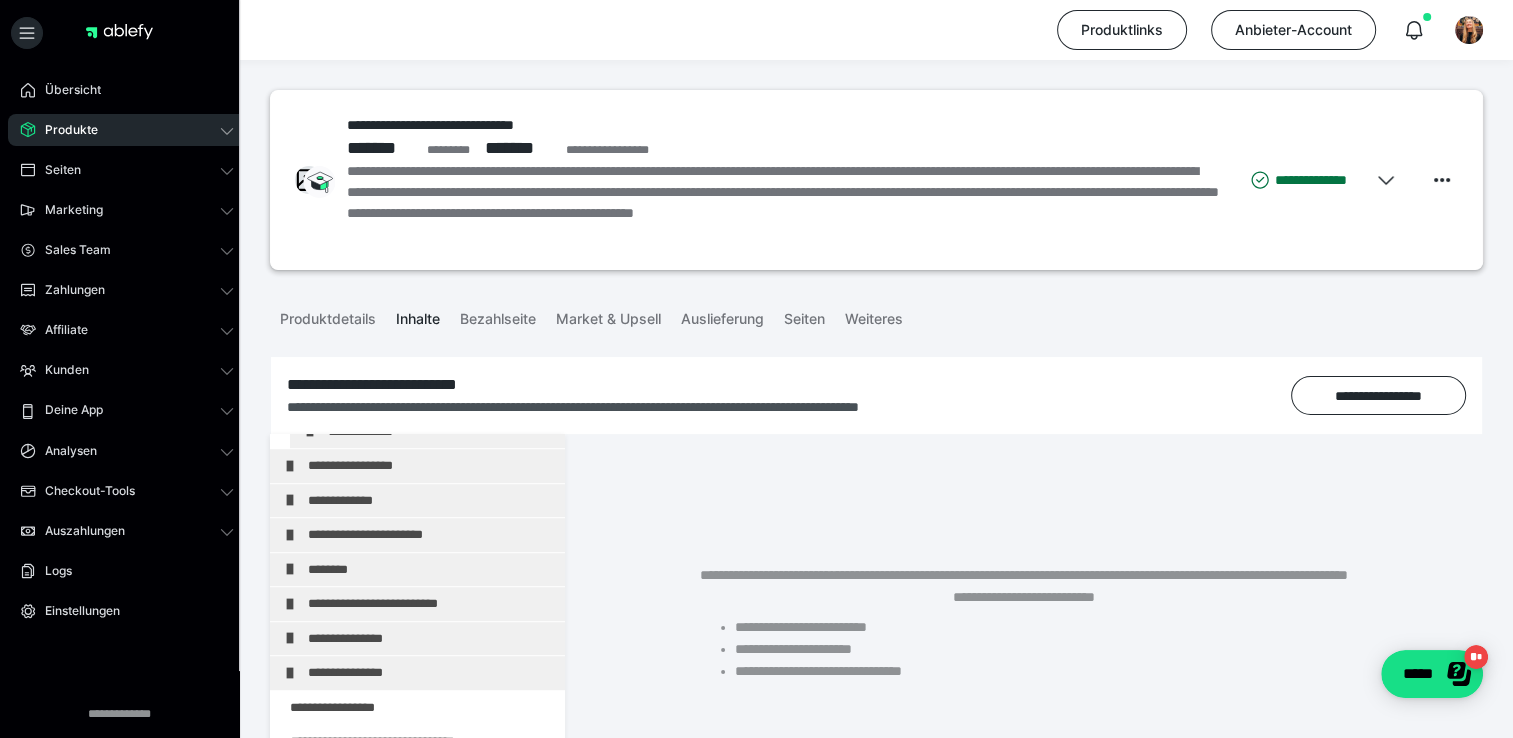 scroll, scrollTop: 1486, scrollLeft: 0, axis: vertical 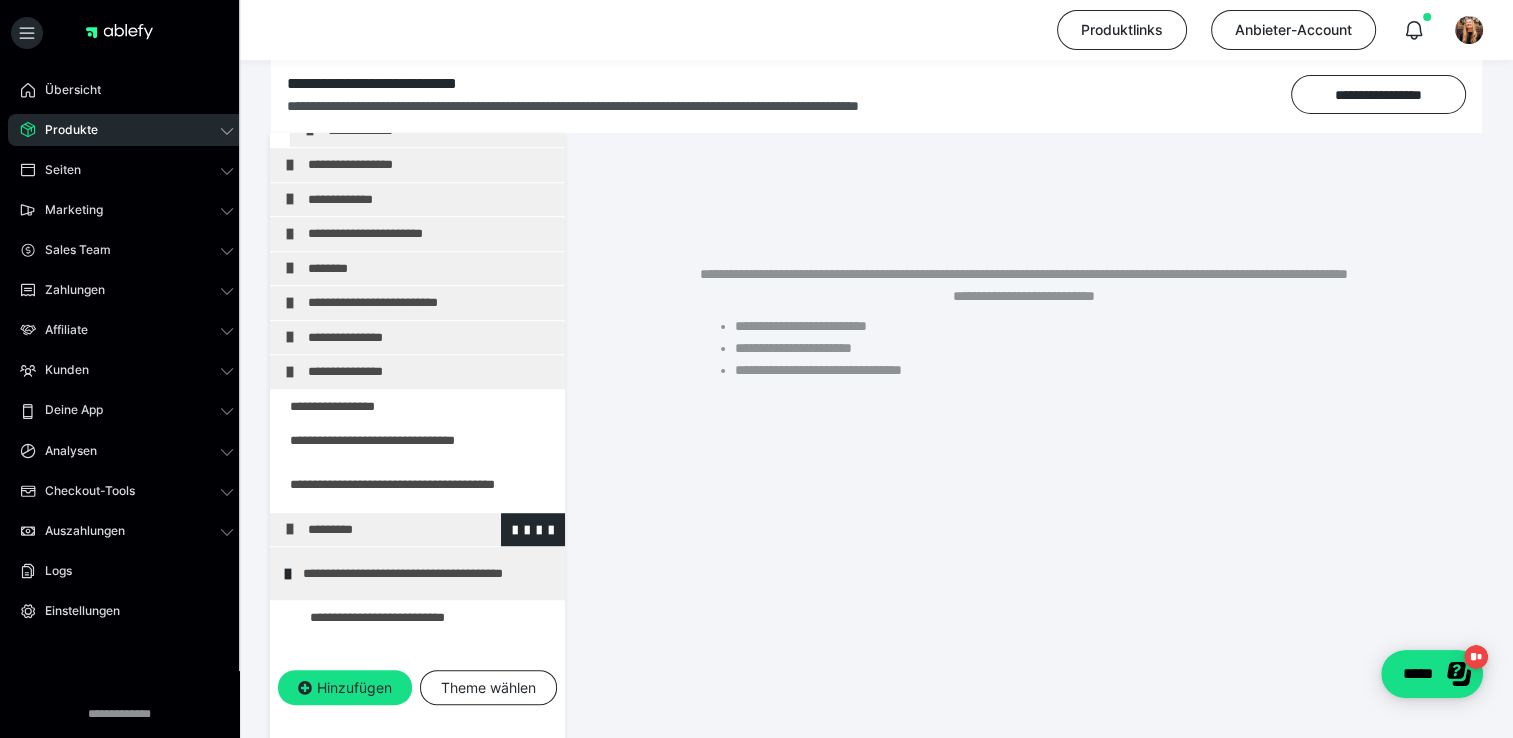 click at bounding box center (290, 529) 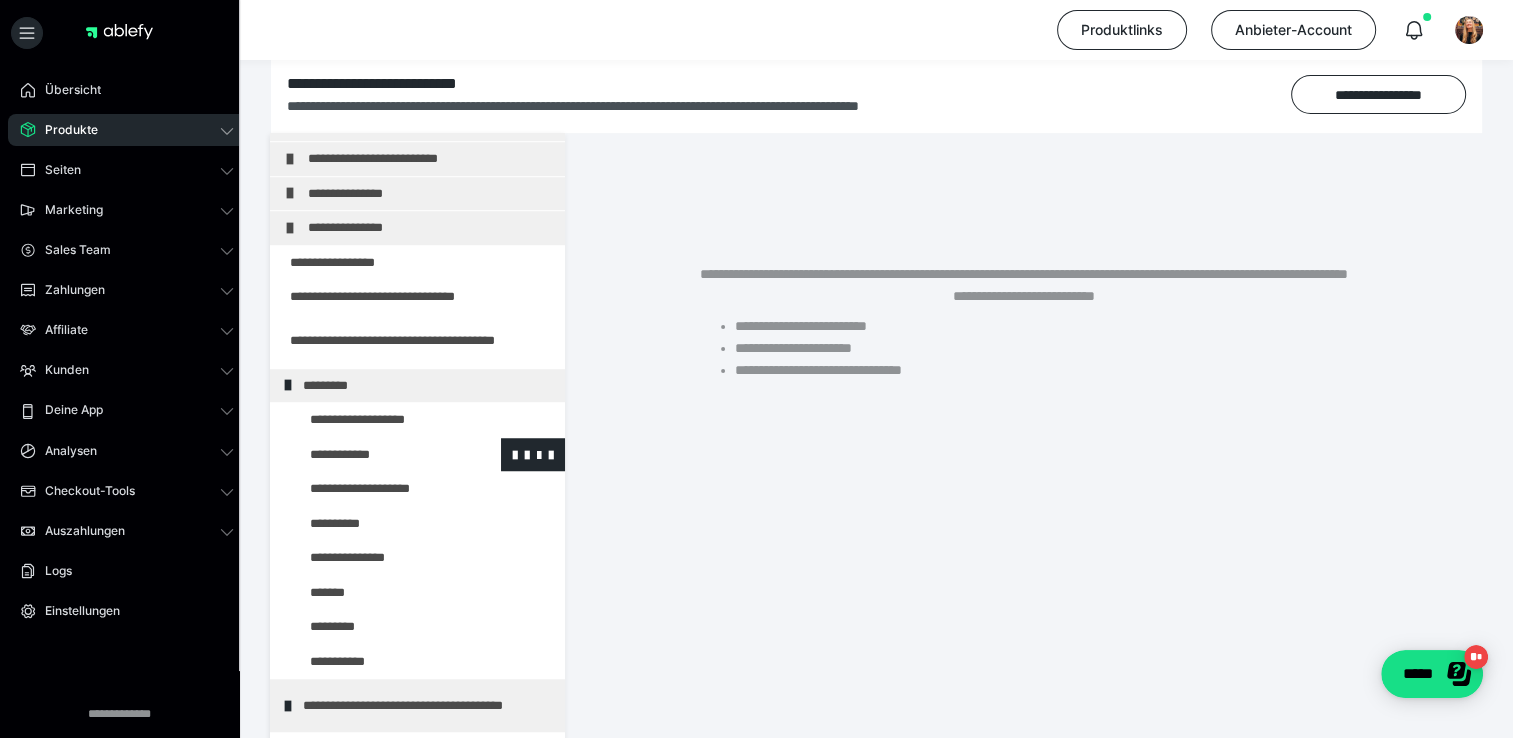 scroll, scrollTop: 1598, scrollLeft: 0, axis: vertical 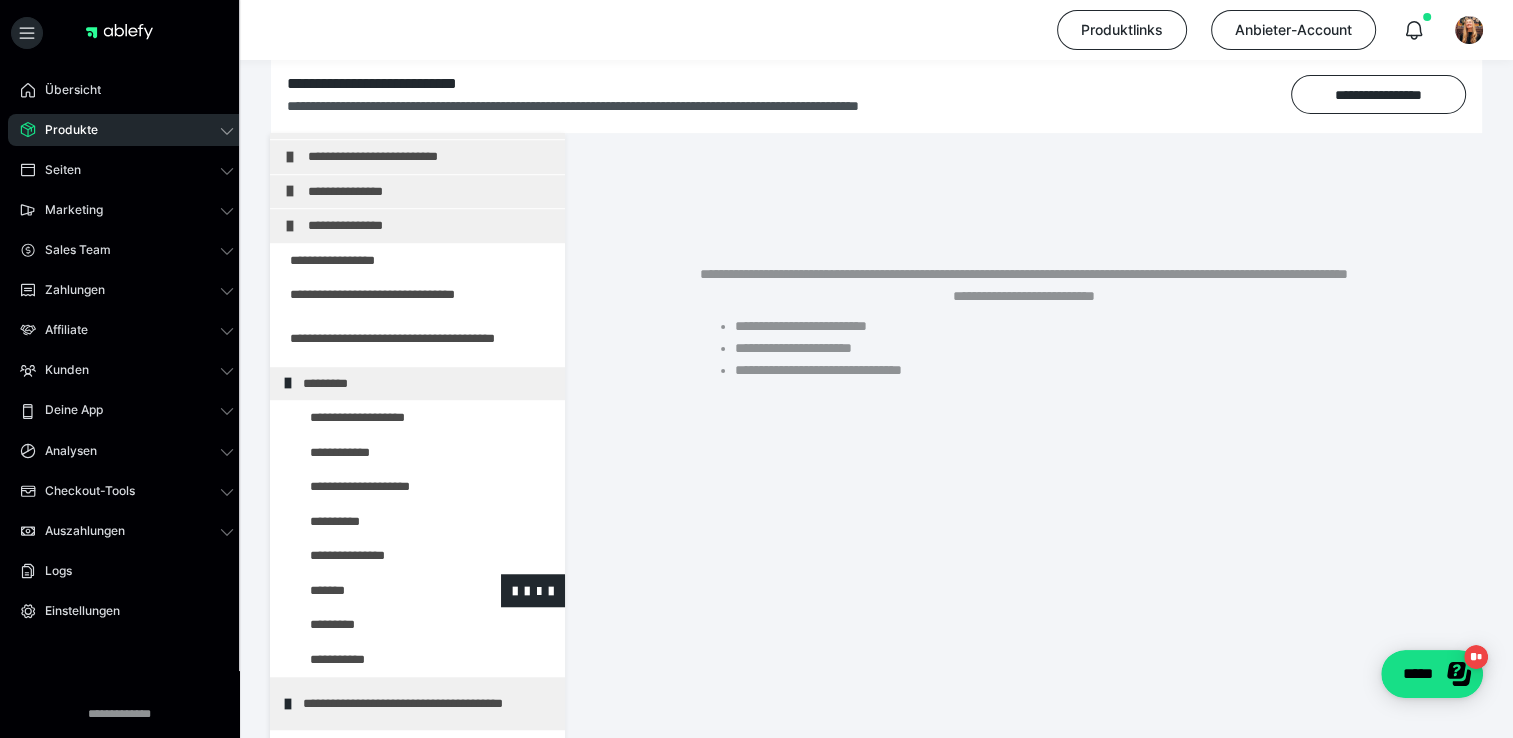 click at bounding box center (375, 591) 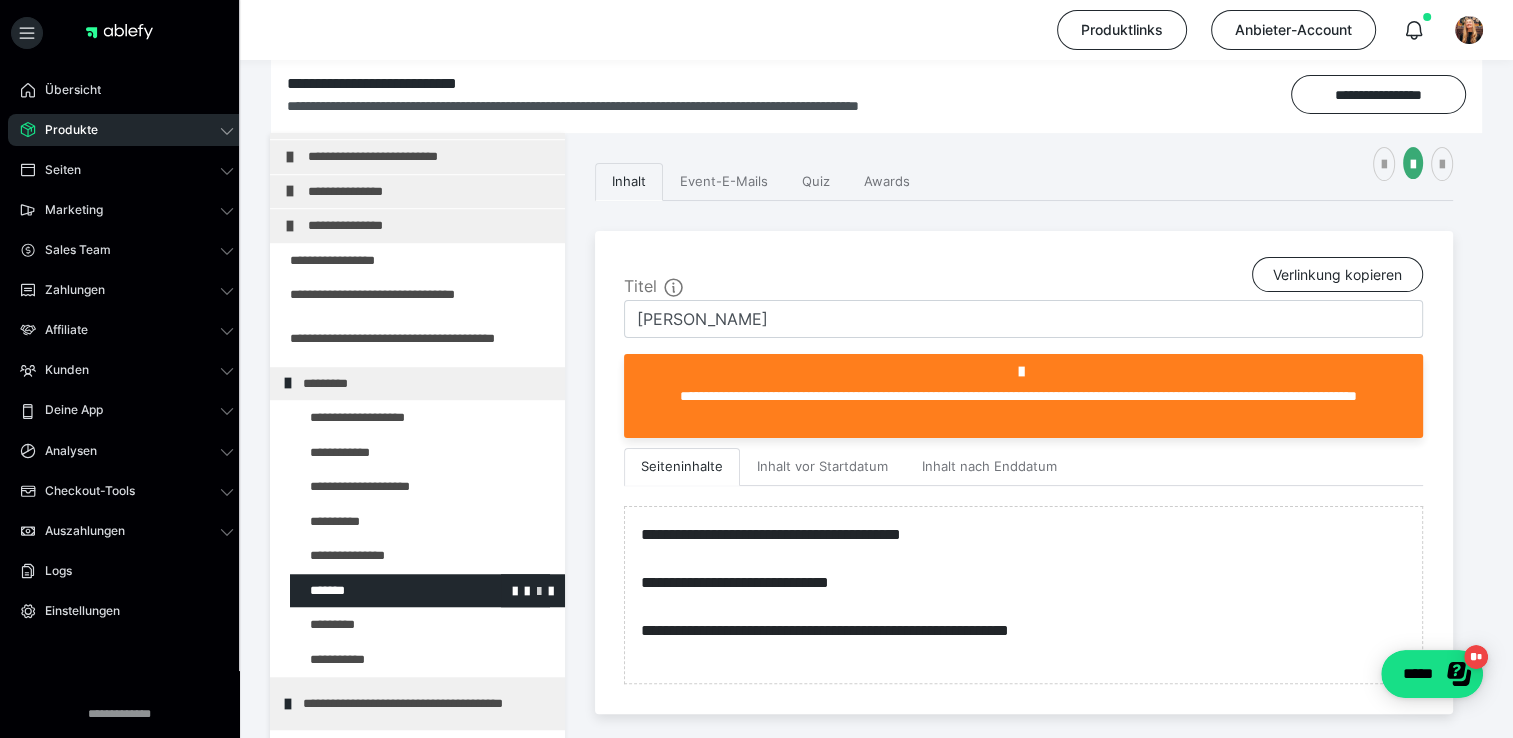 click at bounding box center [539, 590] 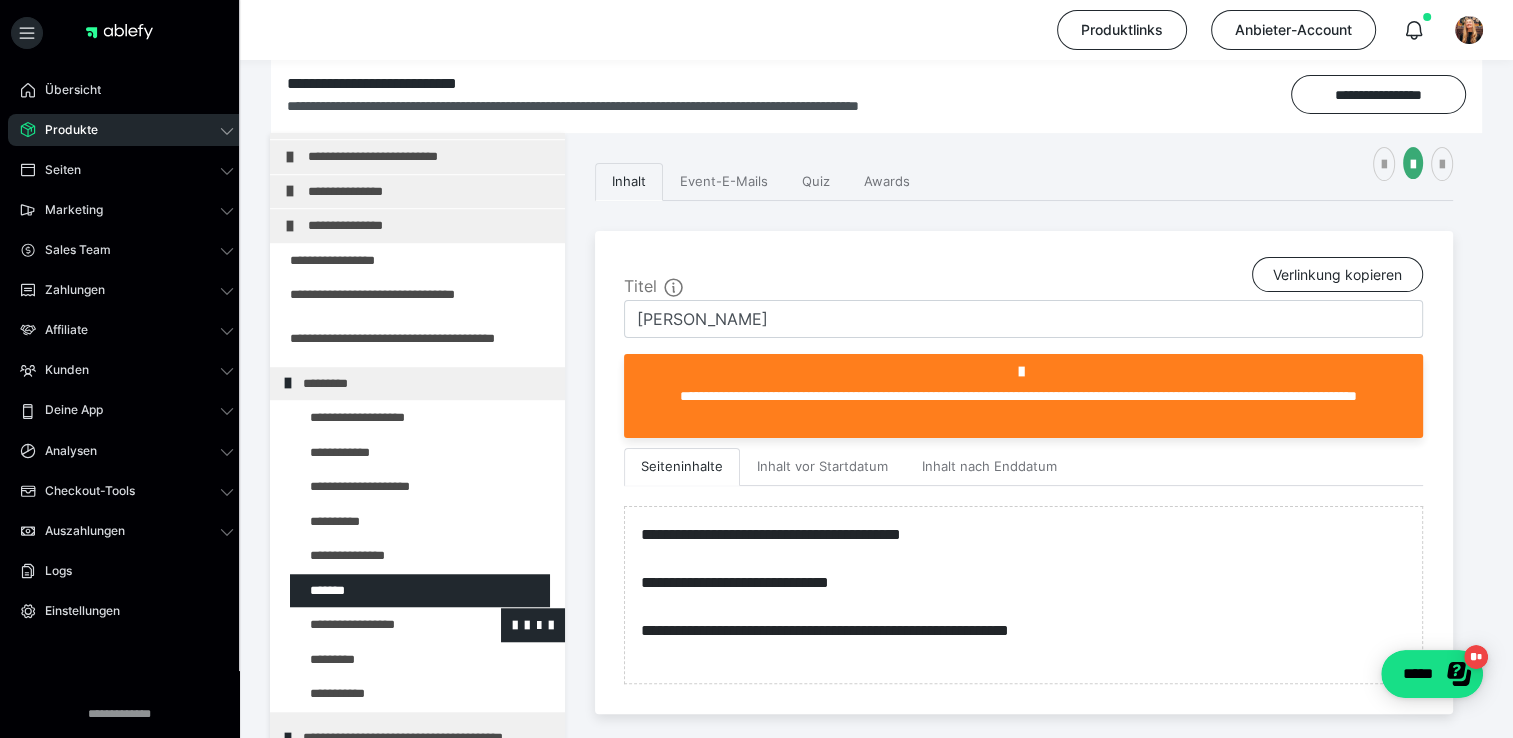 click at bounding box center [375, 625] 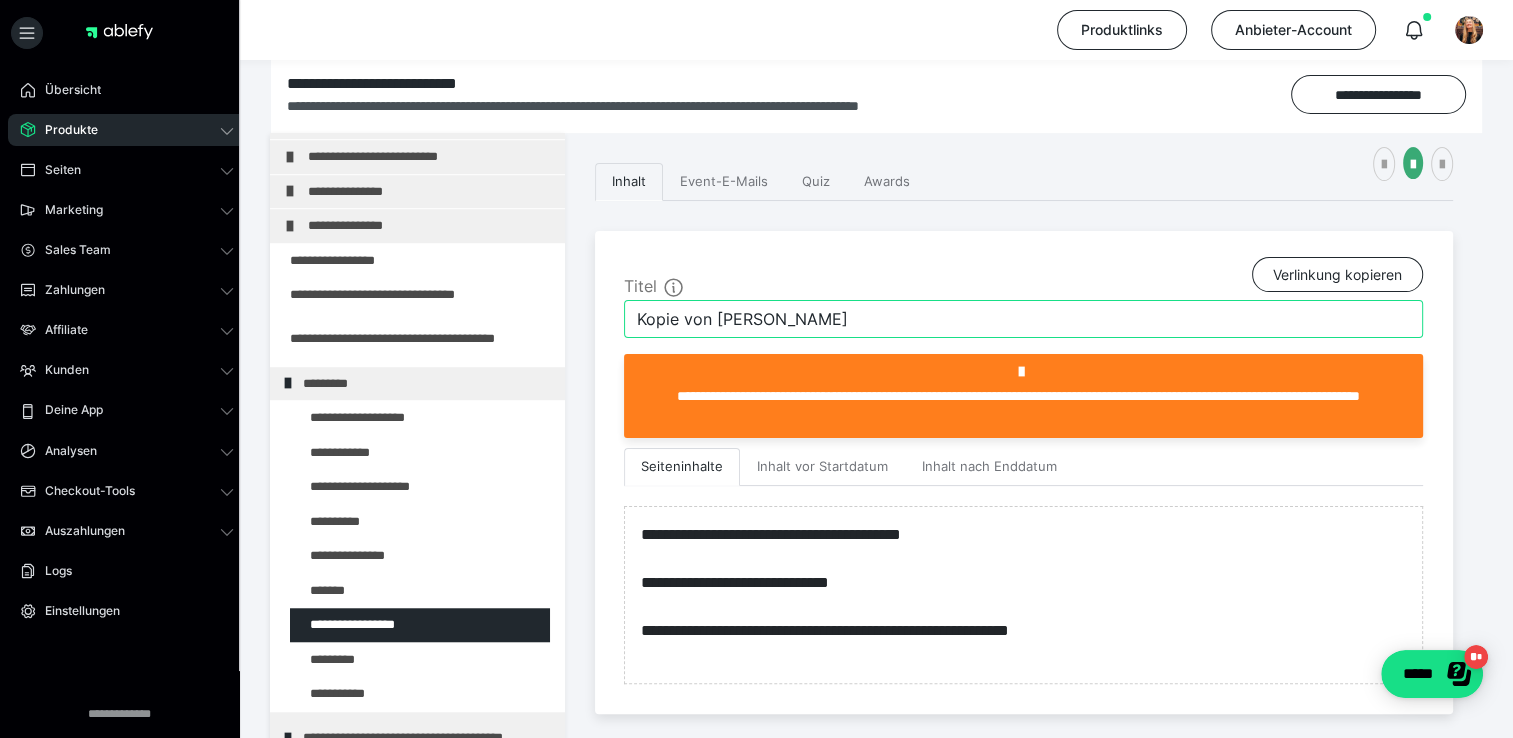 drag, startPoint x: 794, startPoint y: 321, endPoint x: 622, endPoint y: 324, distance: 172.02615 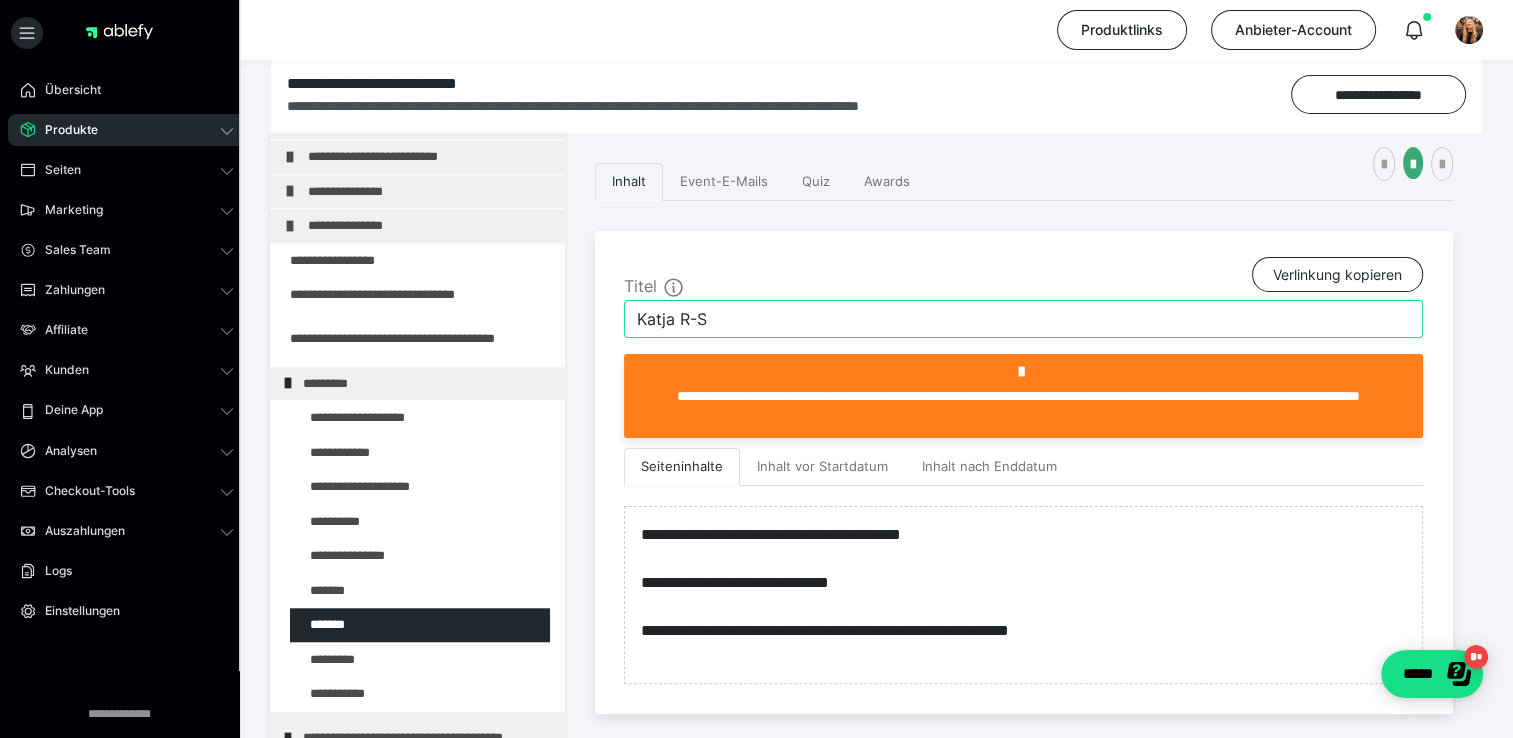 type on "Katja R-S" 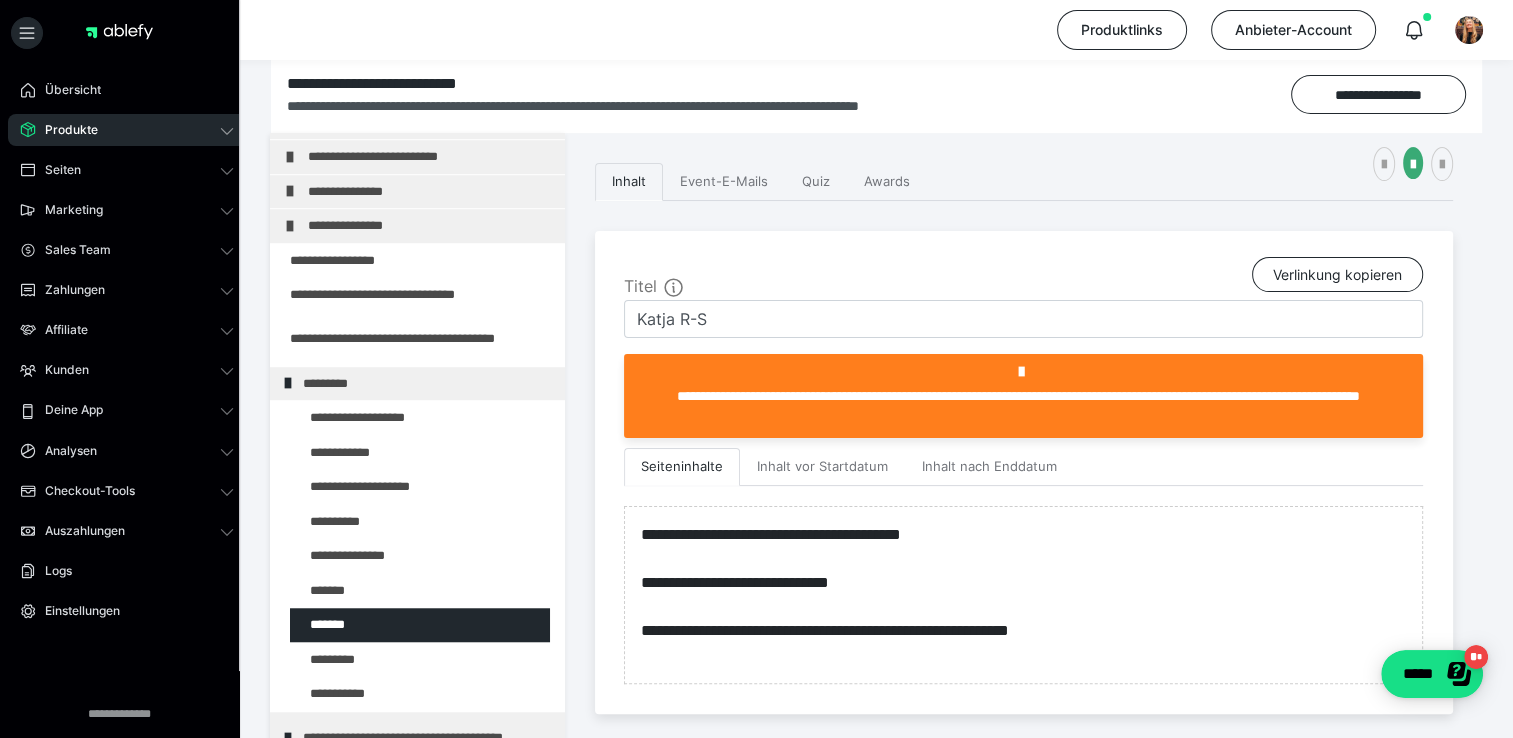 click on "**********" at bounding box center (1024, 472) 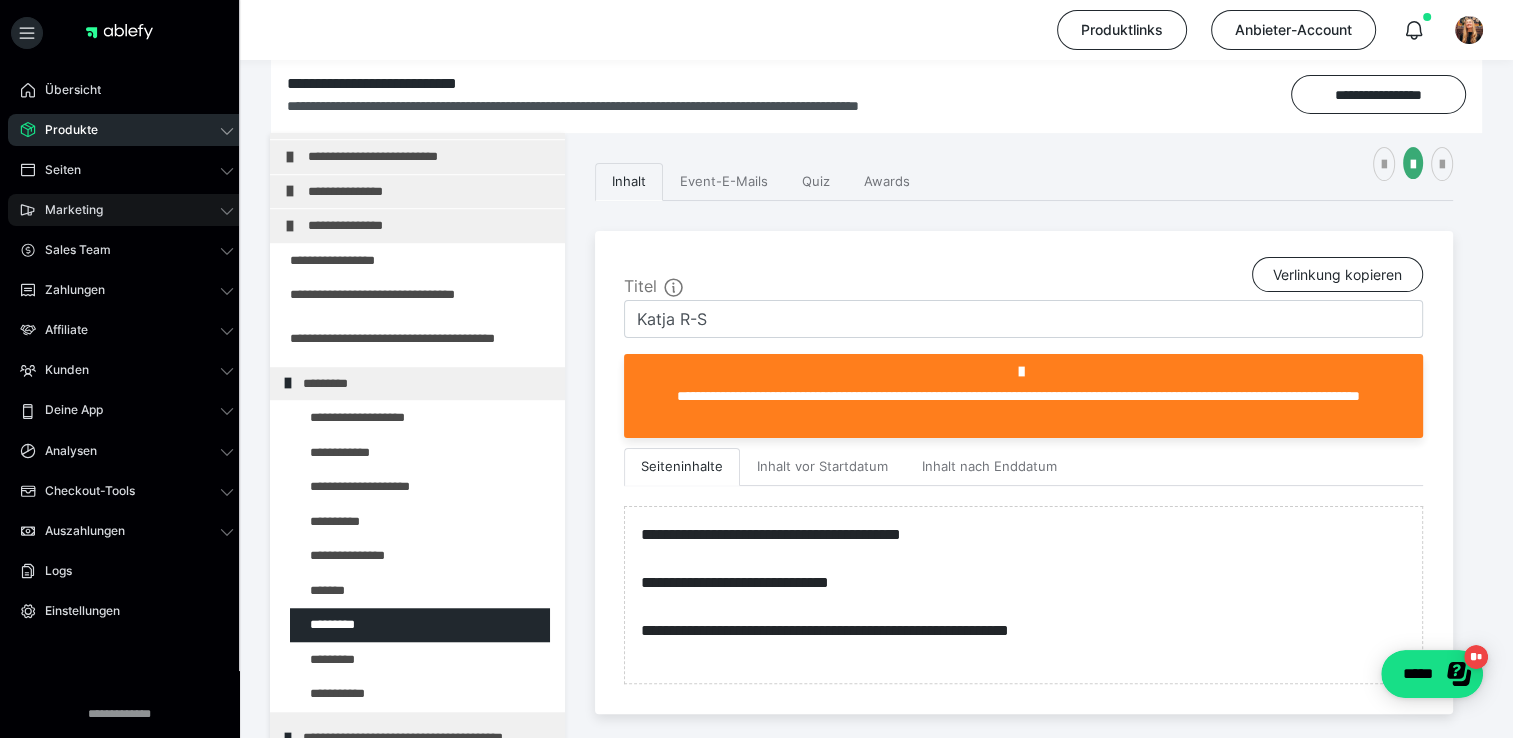 click on "Marketing" at bounding box center [67, 210] 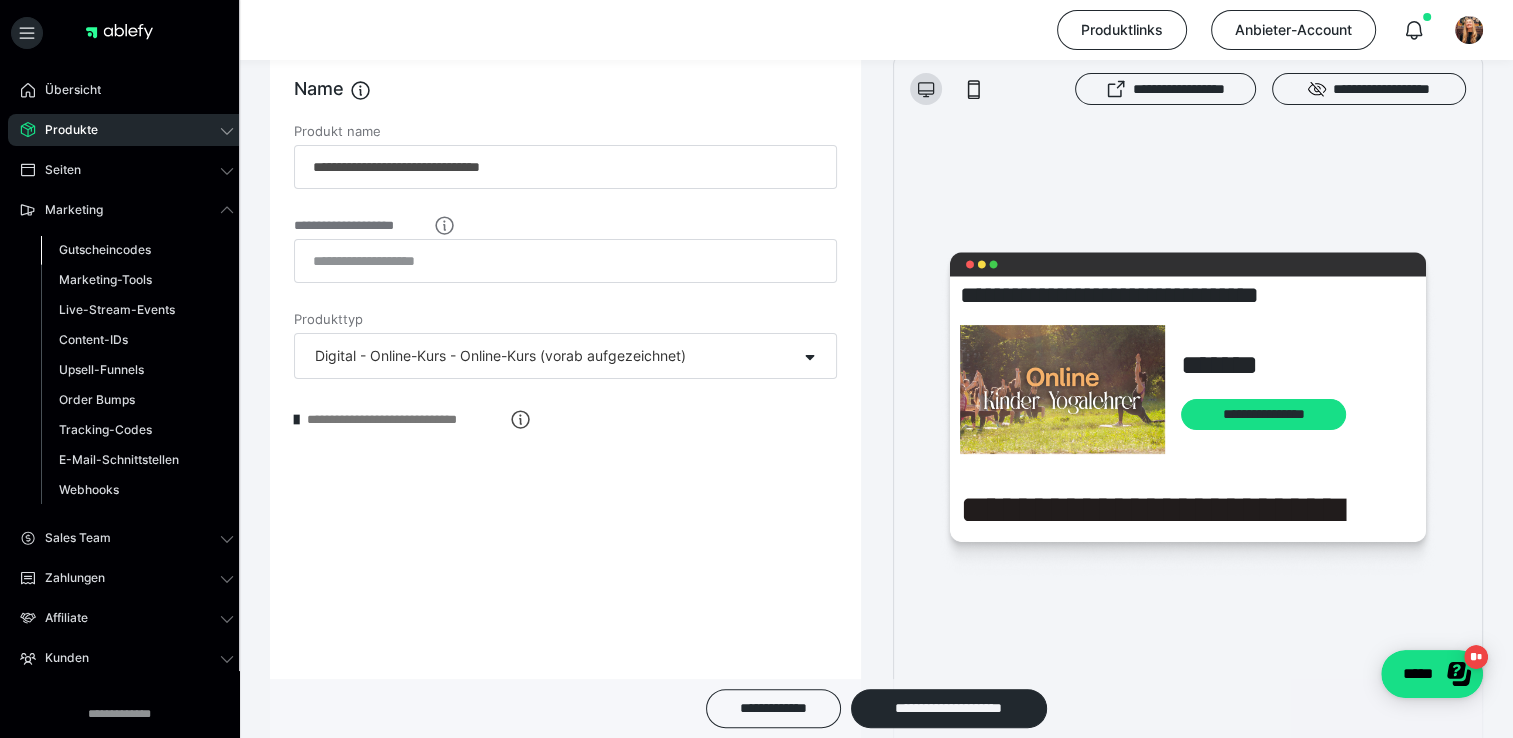 click on "Gutscheincodes" at bounding box center (105, 249) 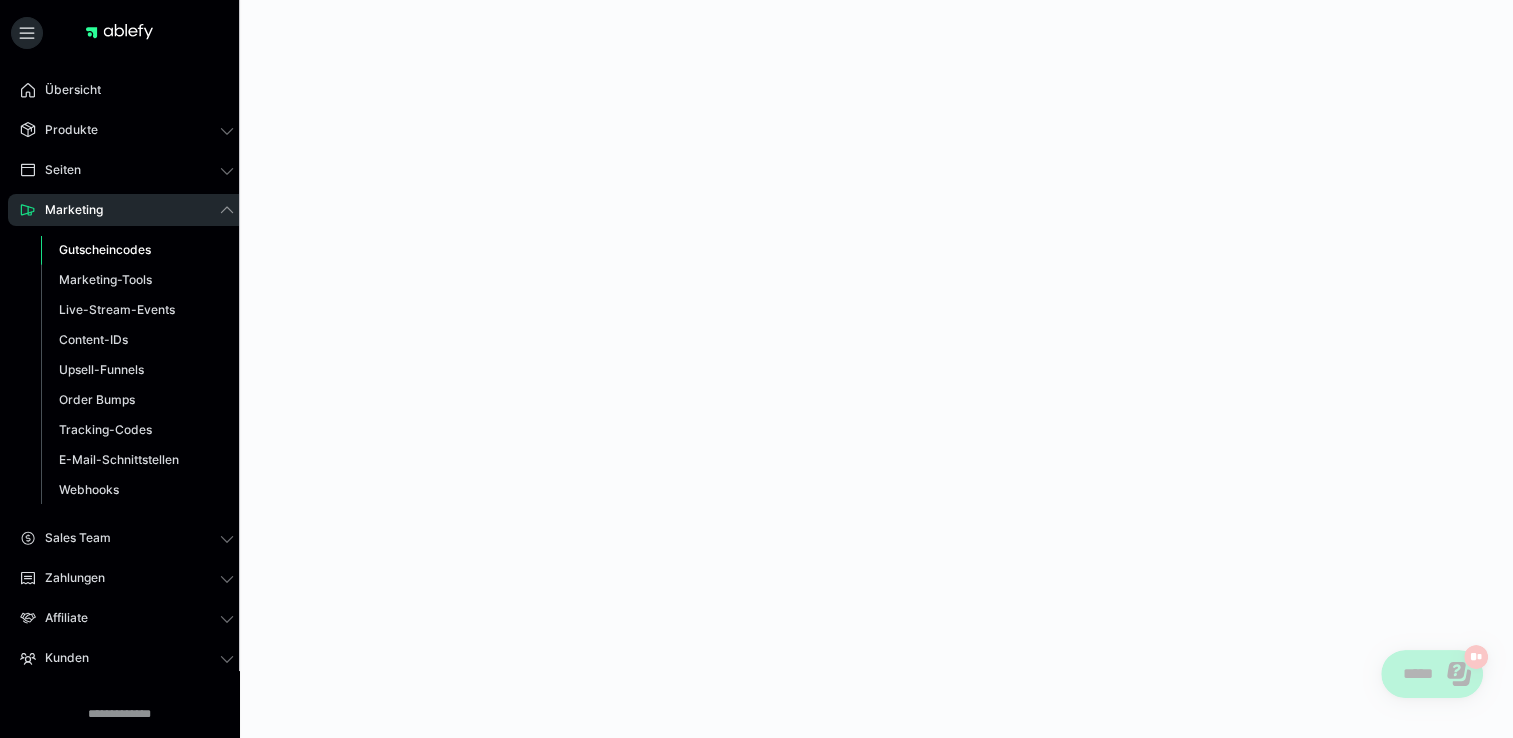 scroll, scrollTop: 0, scrollLeft: 0, axis: both 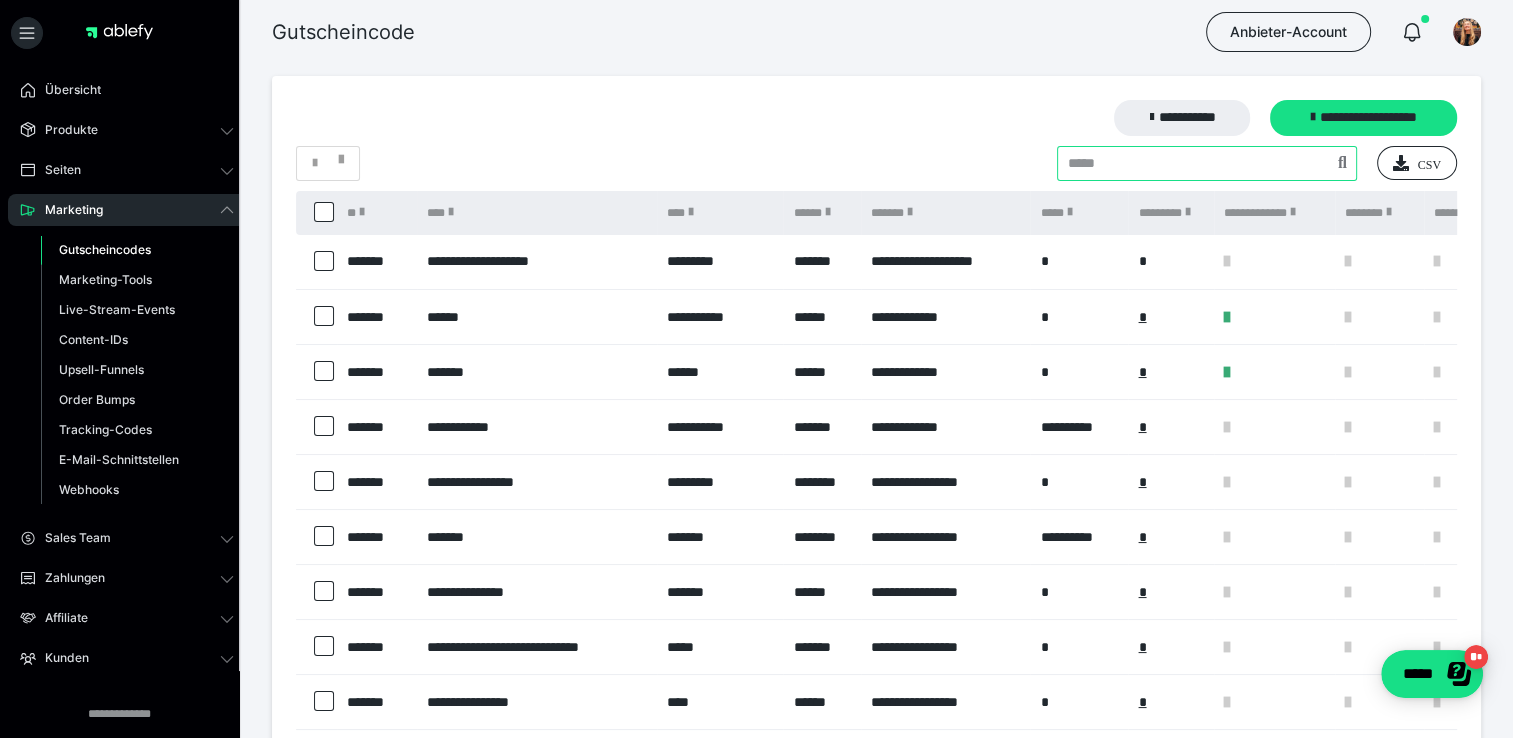 click at bounding box center [1207, 163] 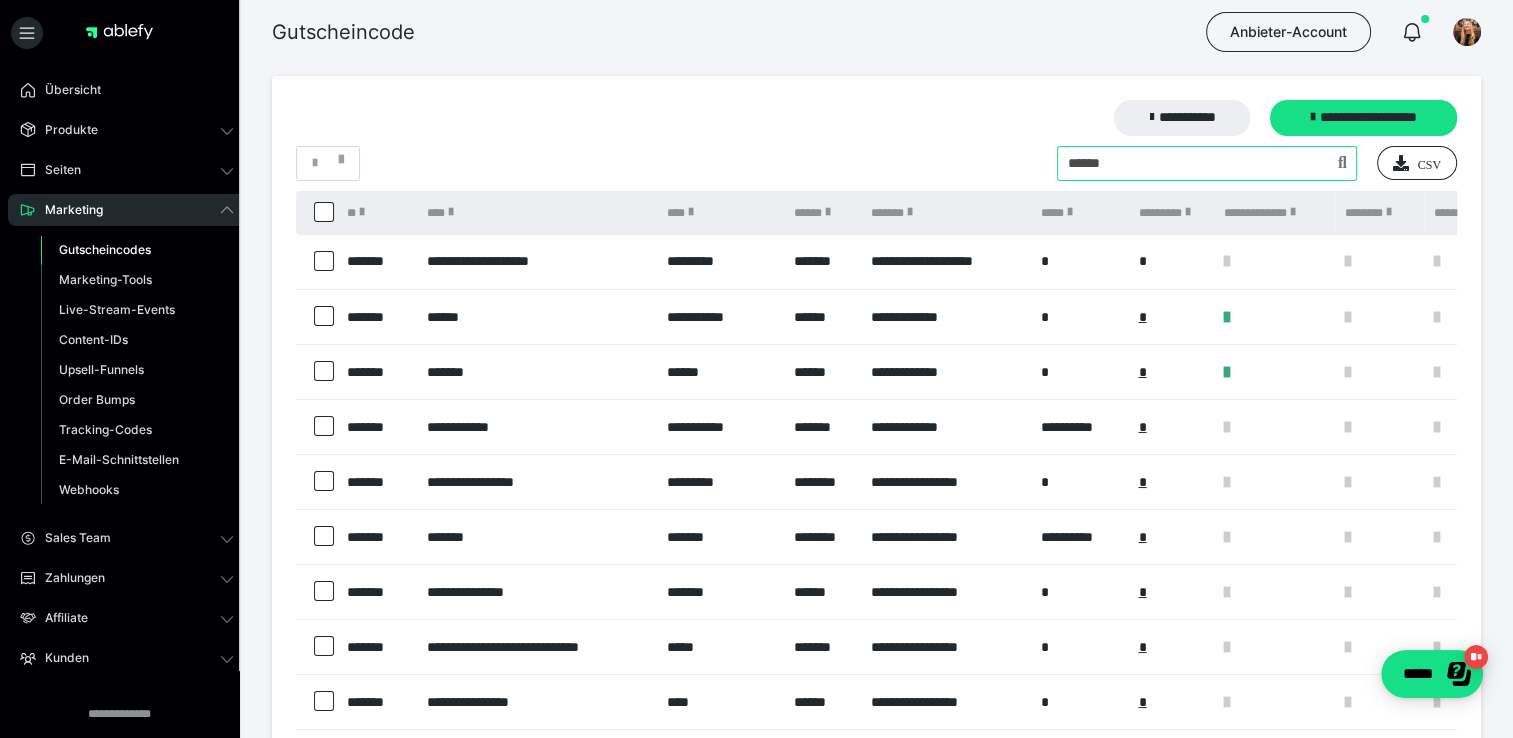 type on "******" 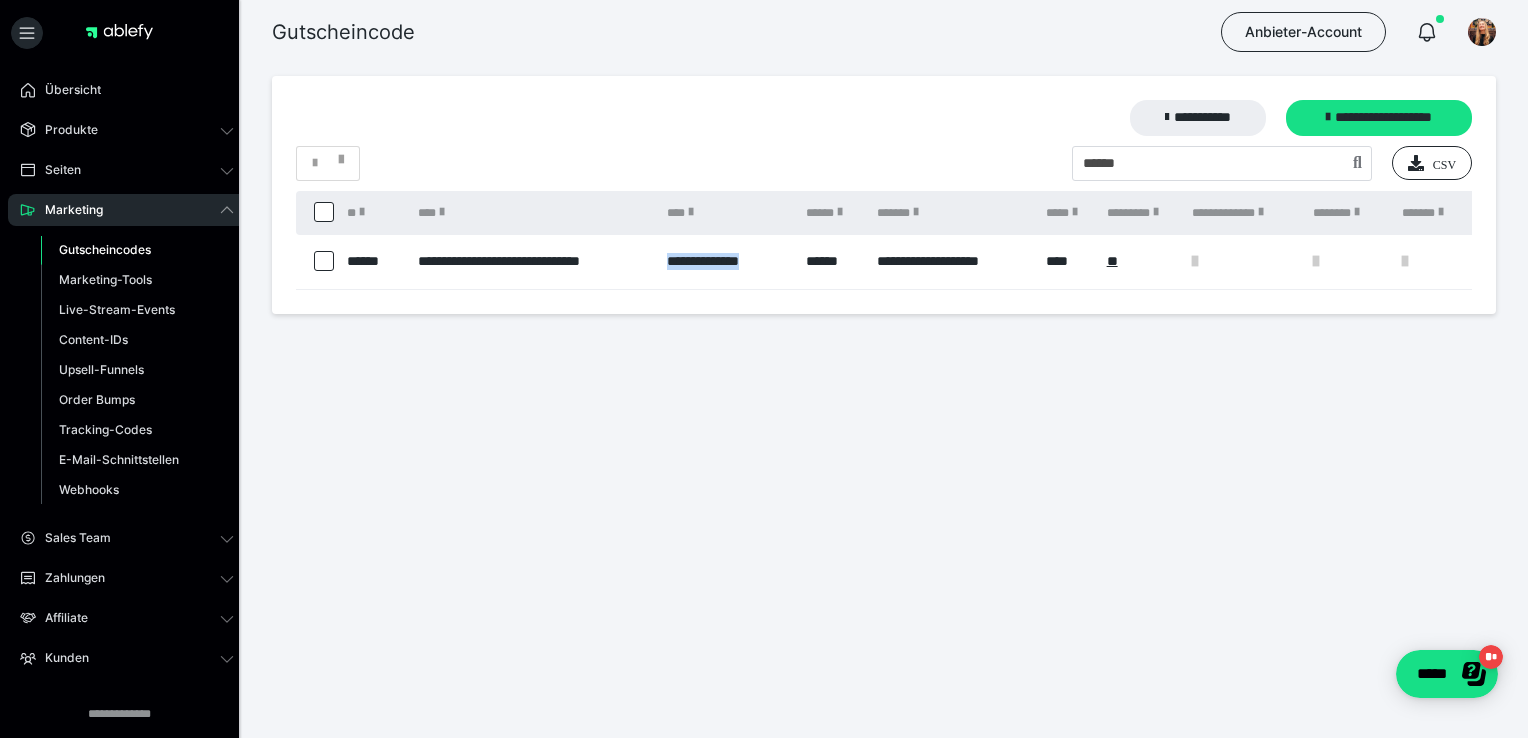drag, startPoint x: 667, startPoint y: 262, endPoint x: 784, endPoint y: 258, distance: 117.06836 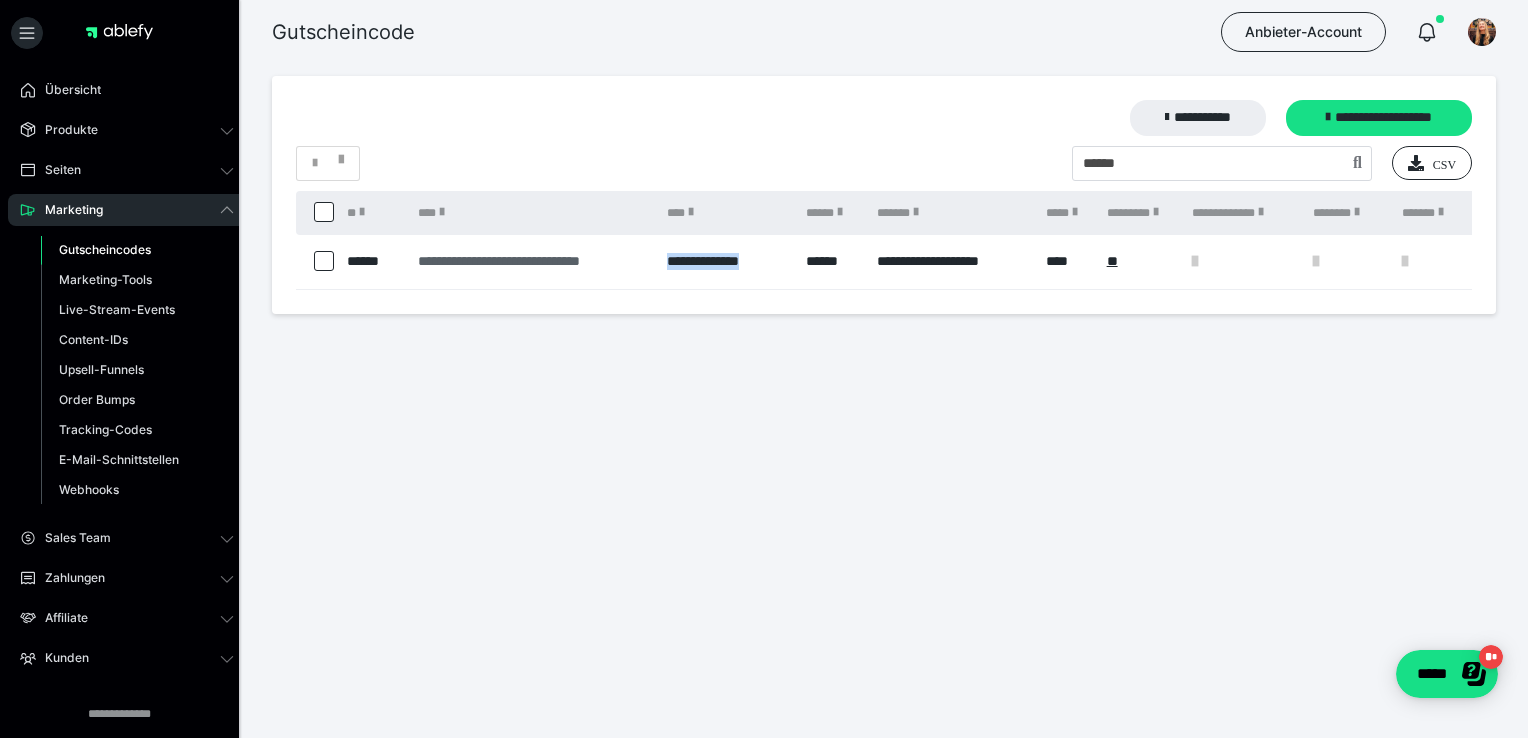 click on "**********" at bounding box center [533, 261] 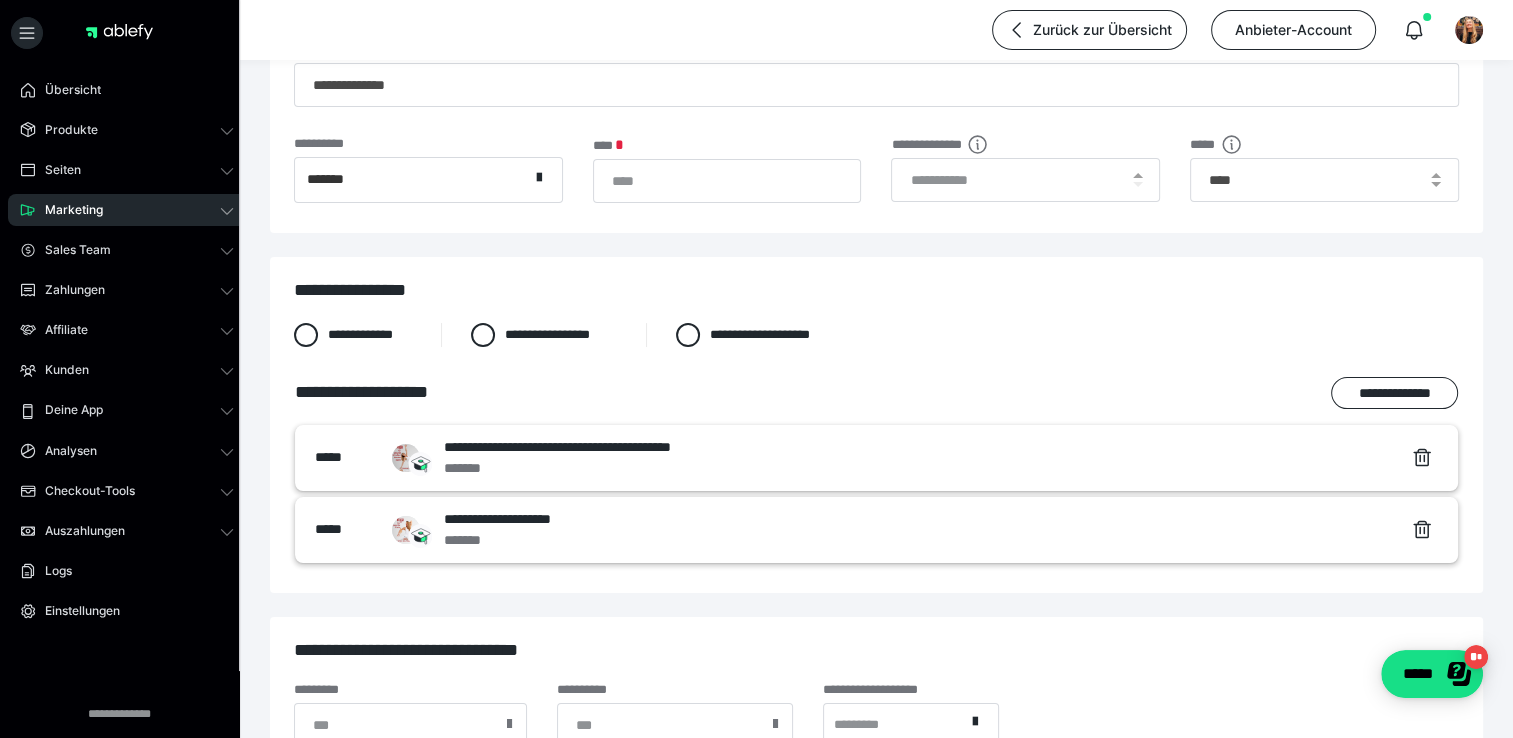 scroll, scrollTop: 213, scrollLeft: 0, axis: vertical 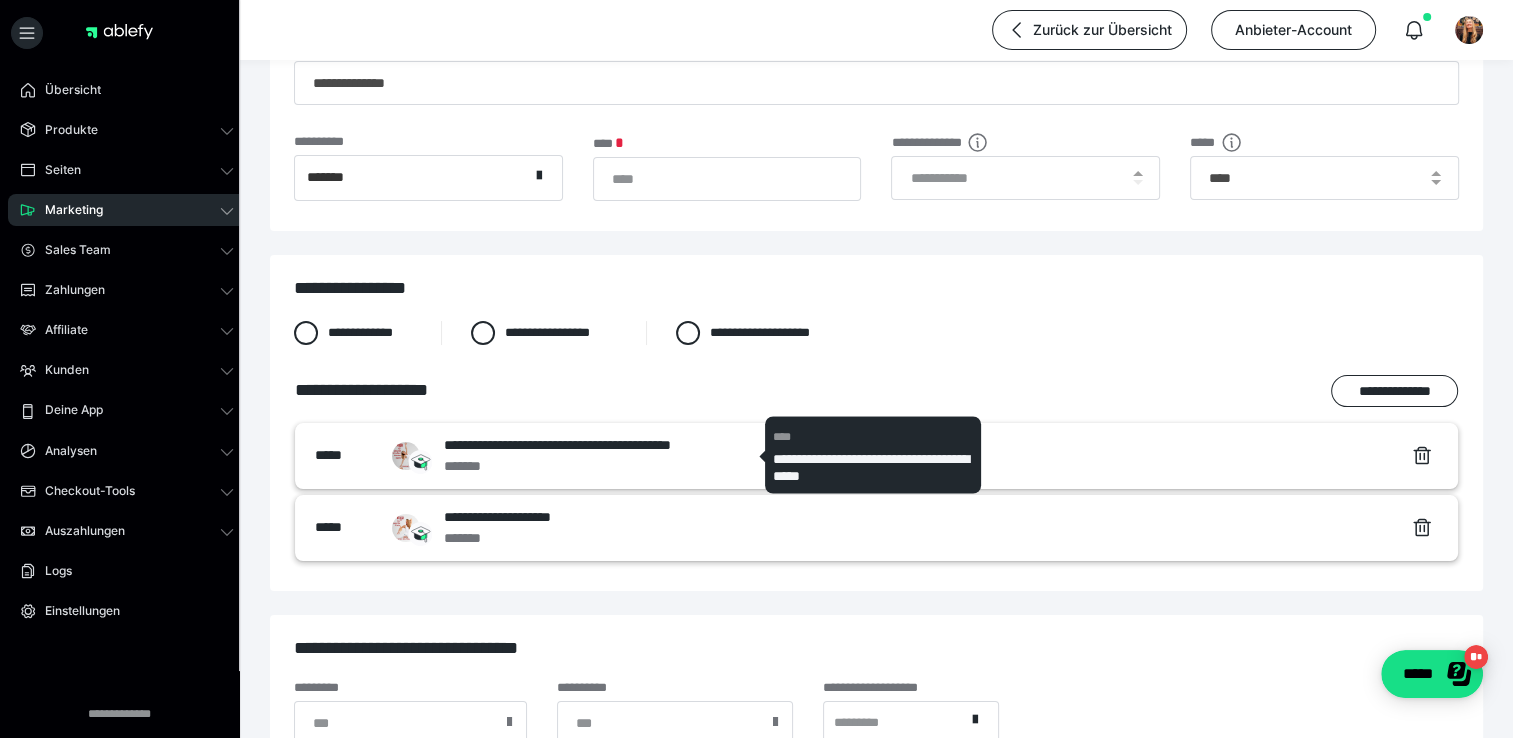 click on "**********" at bounding box center [600, 445] 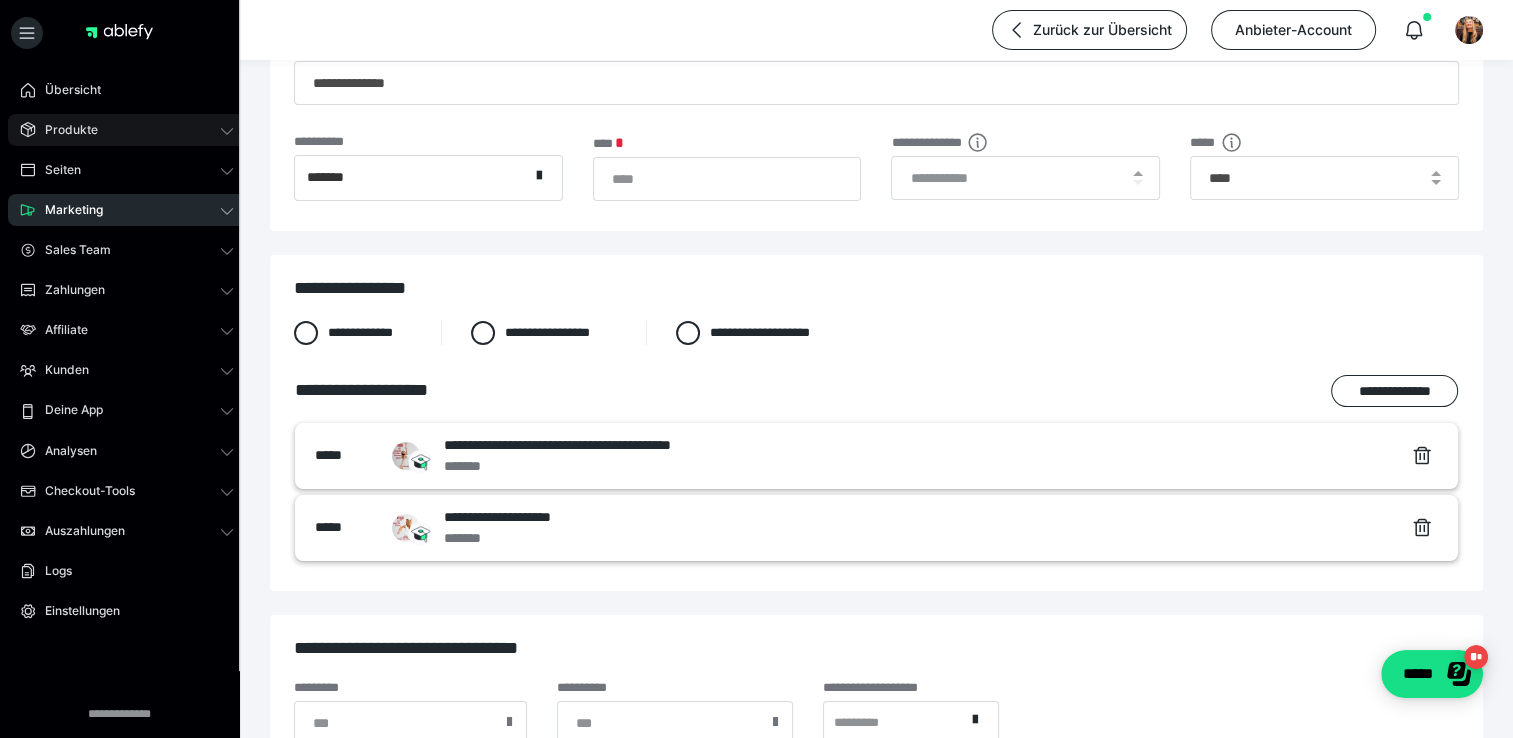 click on "Produkte" at bounding box center [64, 130] 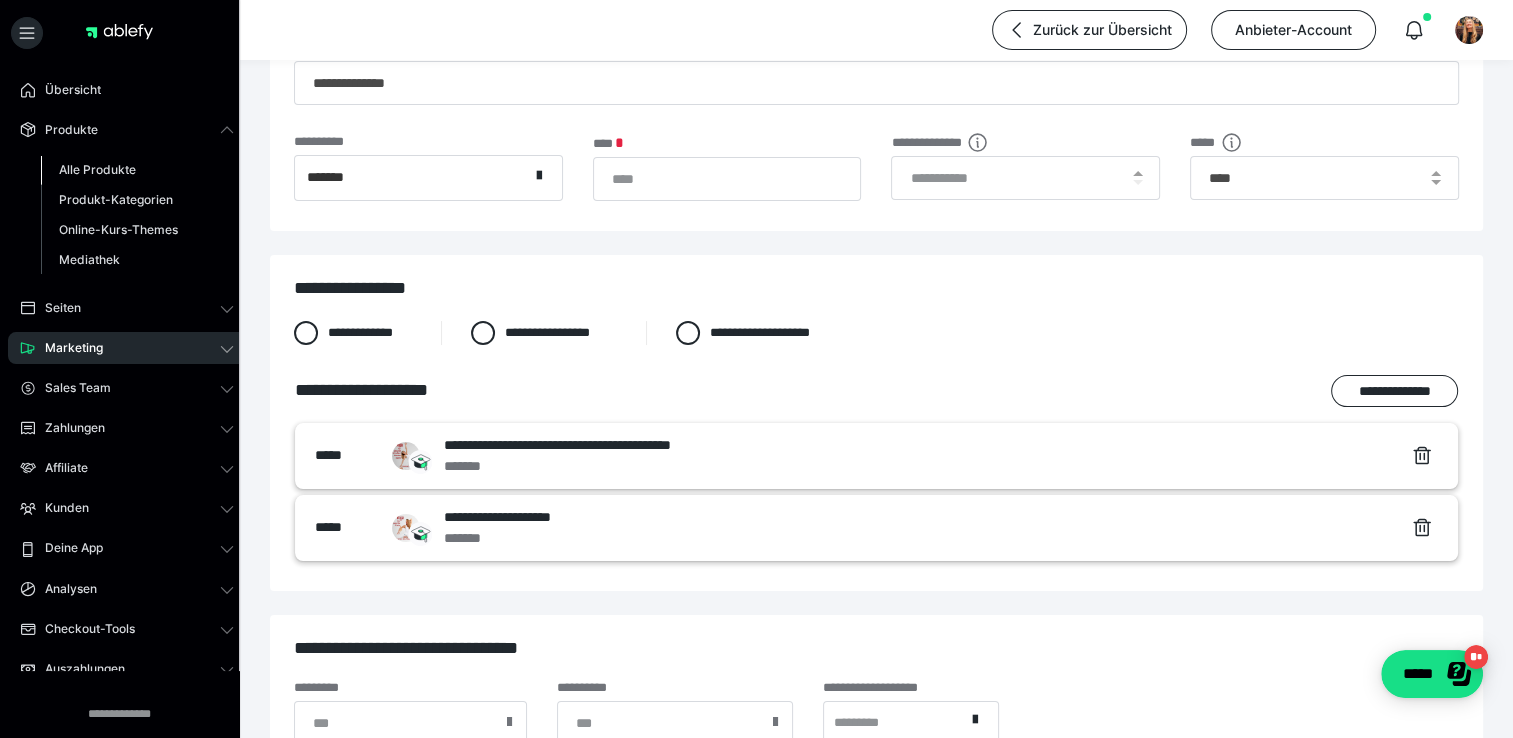 click on "Alle Produkte" at bounding box center (97, 169) 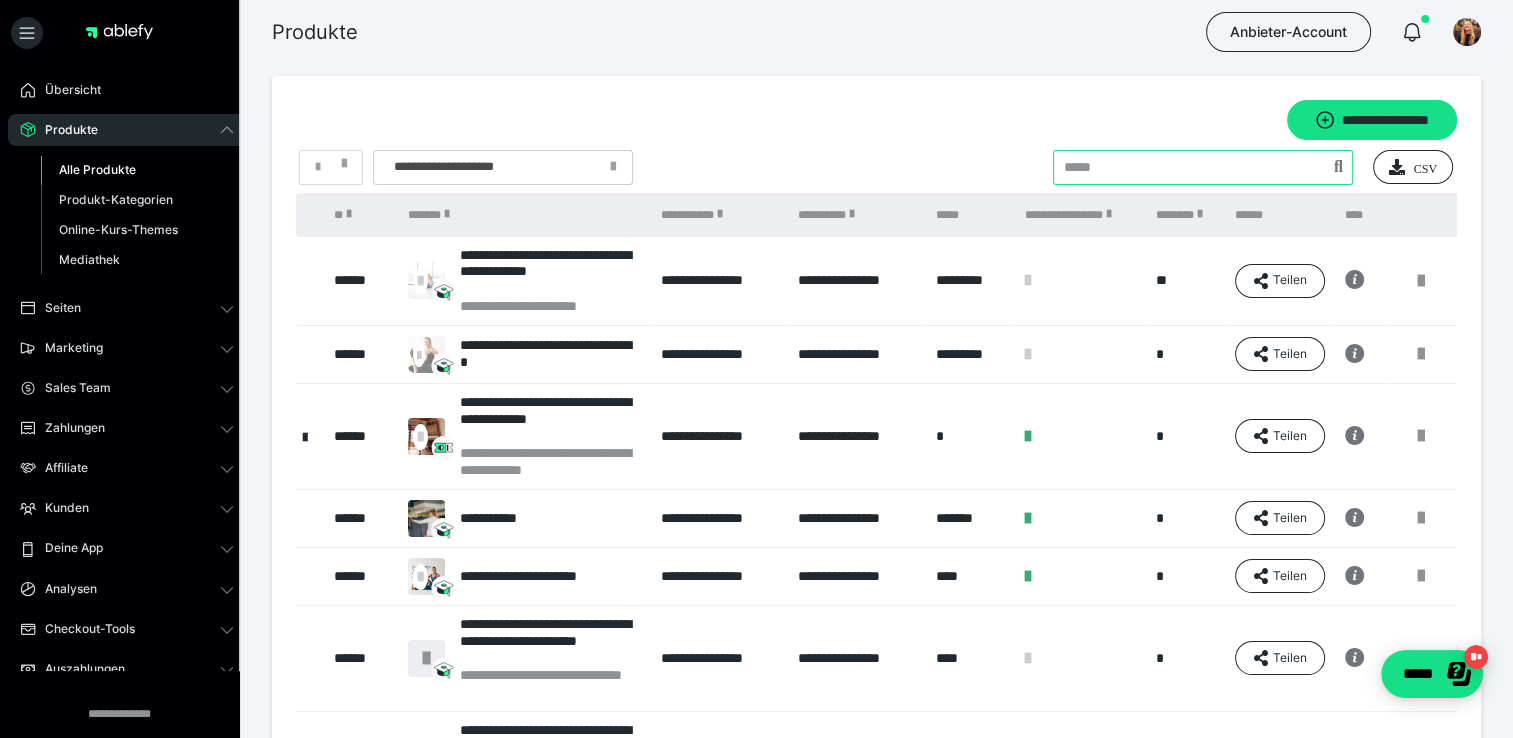 click at bounding box center [1203, 167] 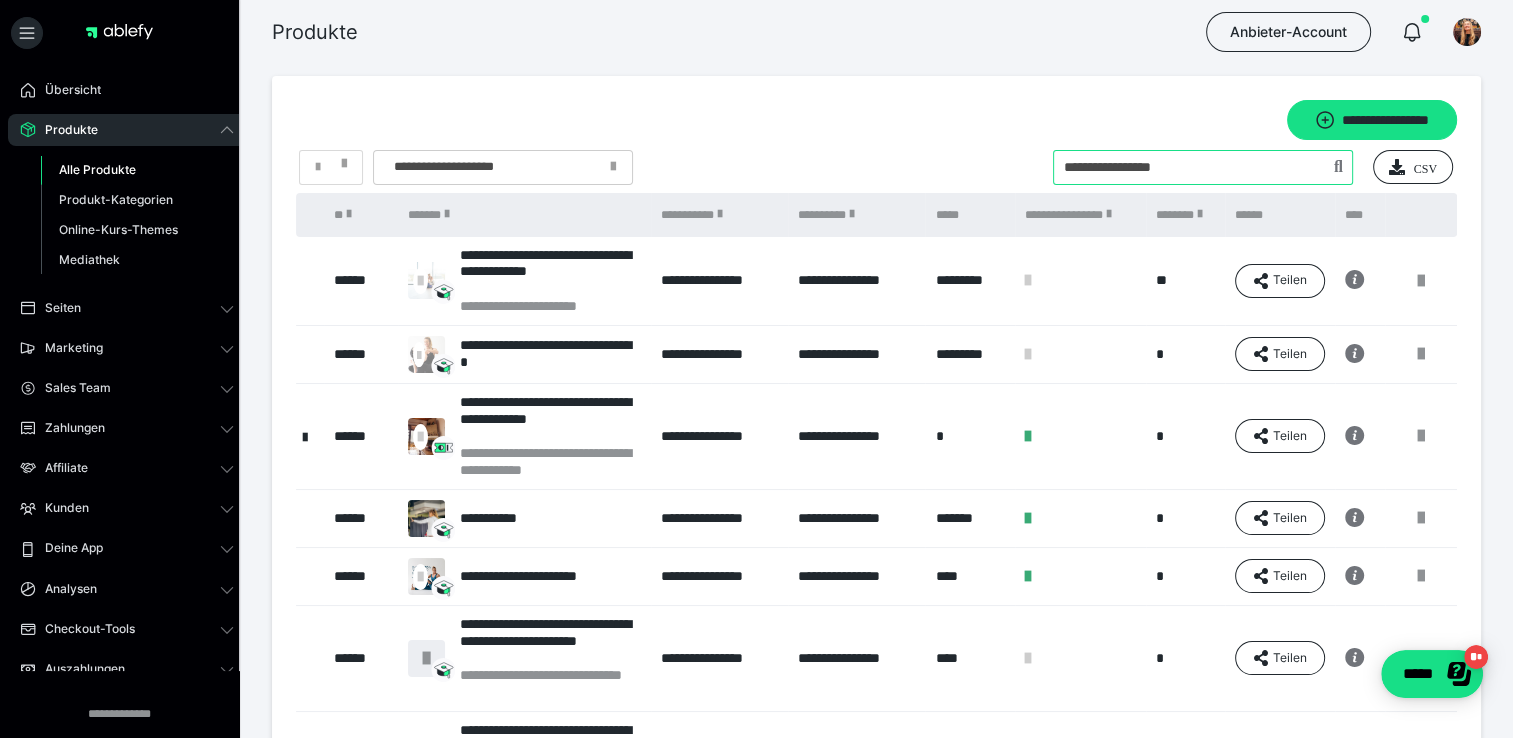 type on "**********" 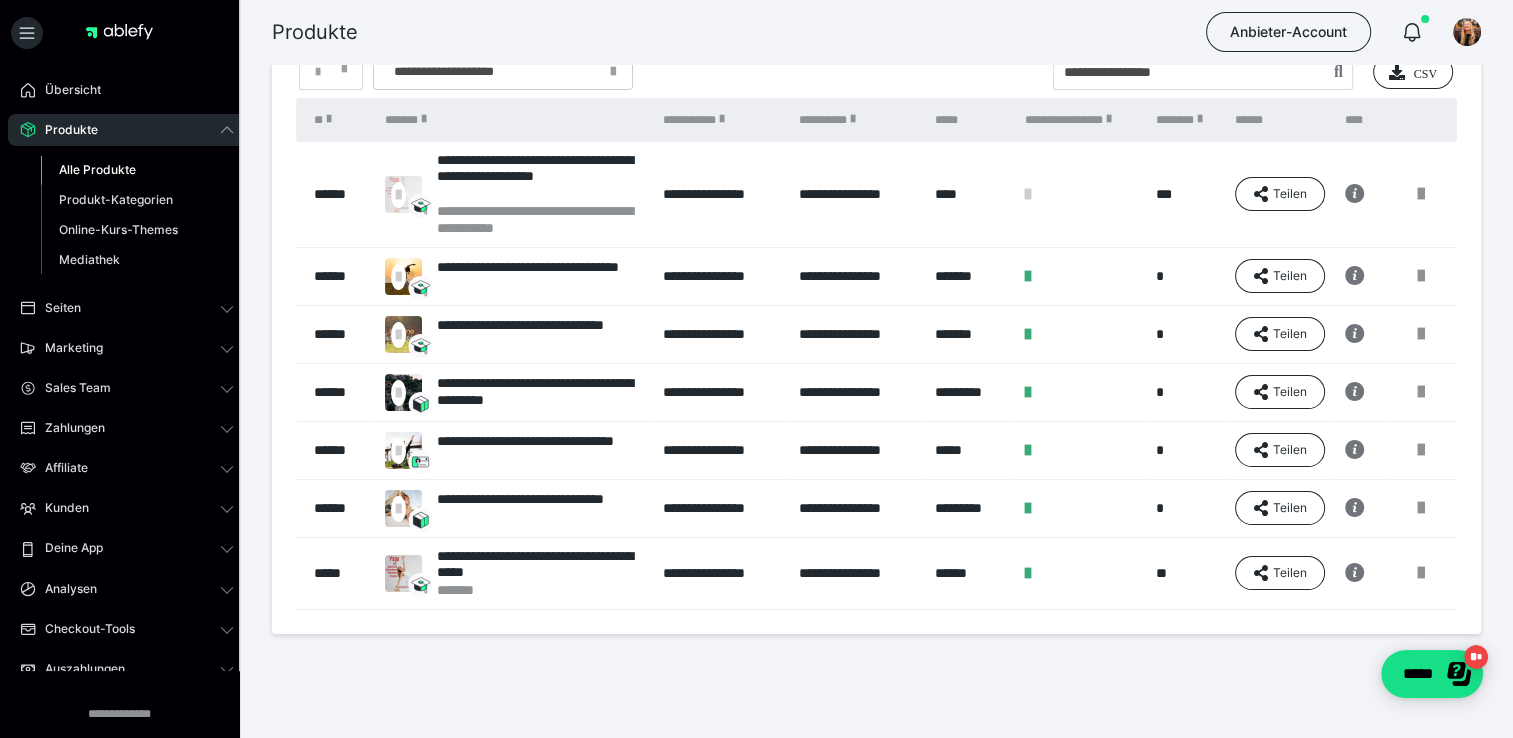 scroll, scrollTop: 113, scrollLeft: 0, axis: vertical 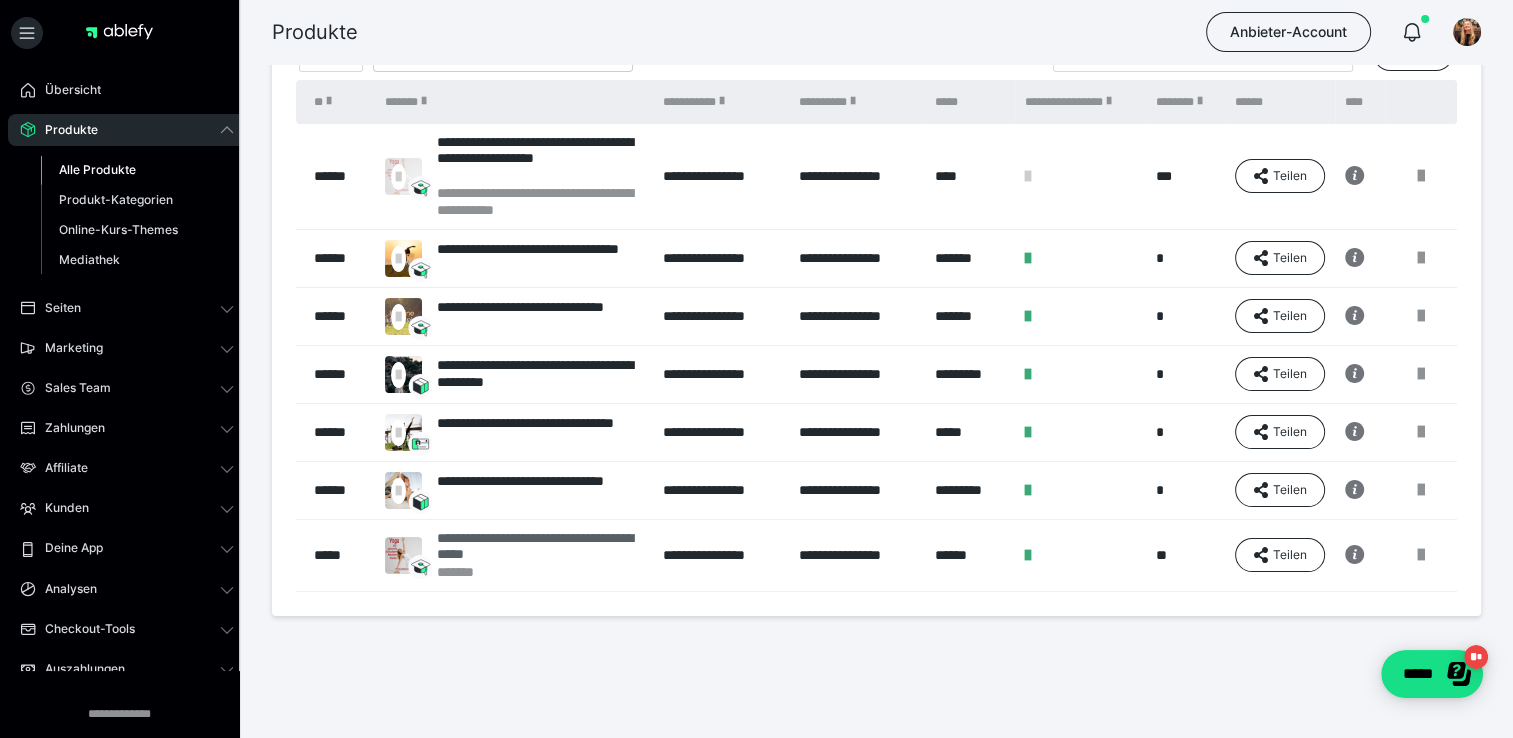 click on "**********" at bounding box center (540, 547) 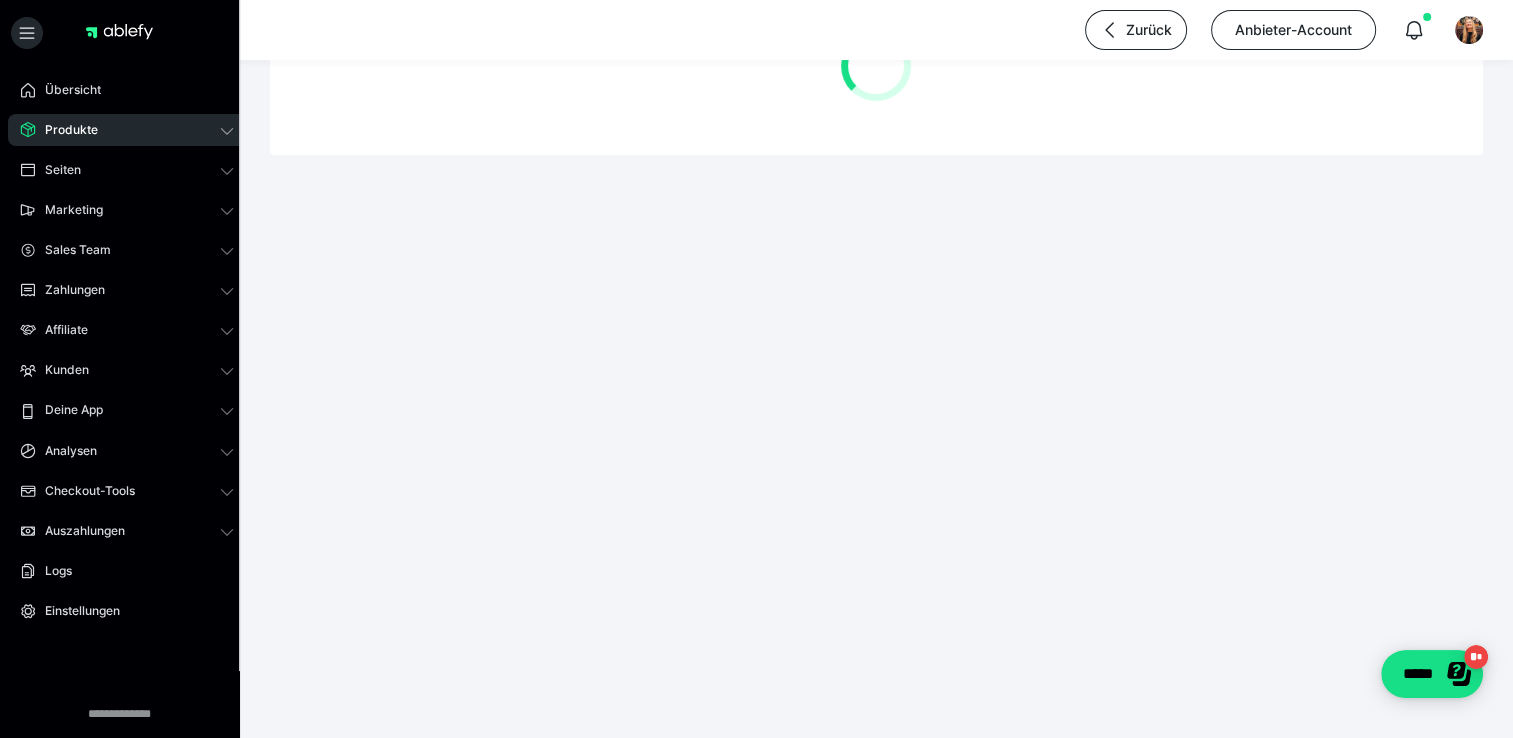 scroll, scrollTop: 0, scrollLeft: 0, axis: both 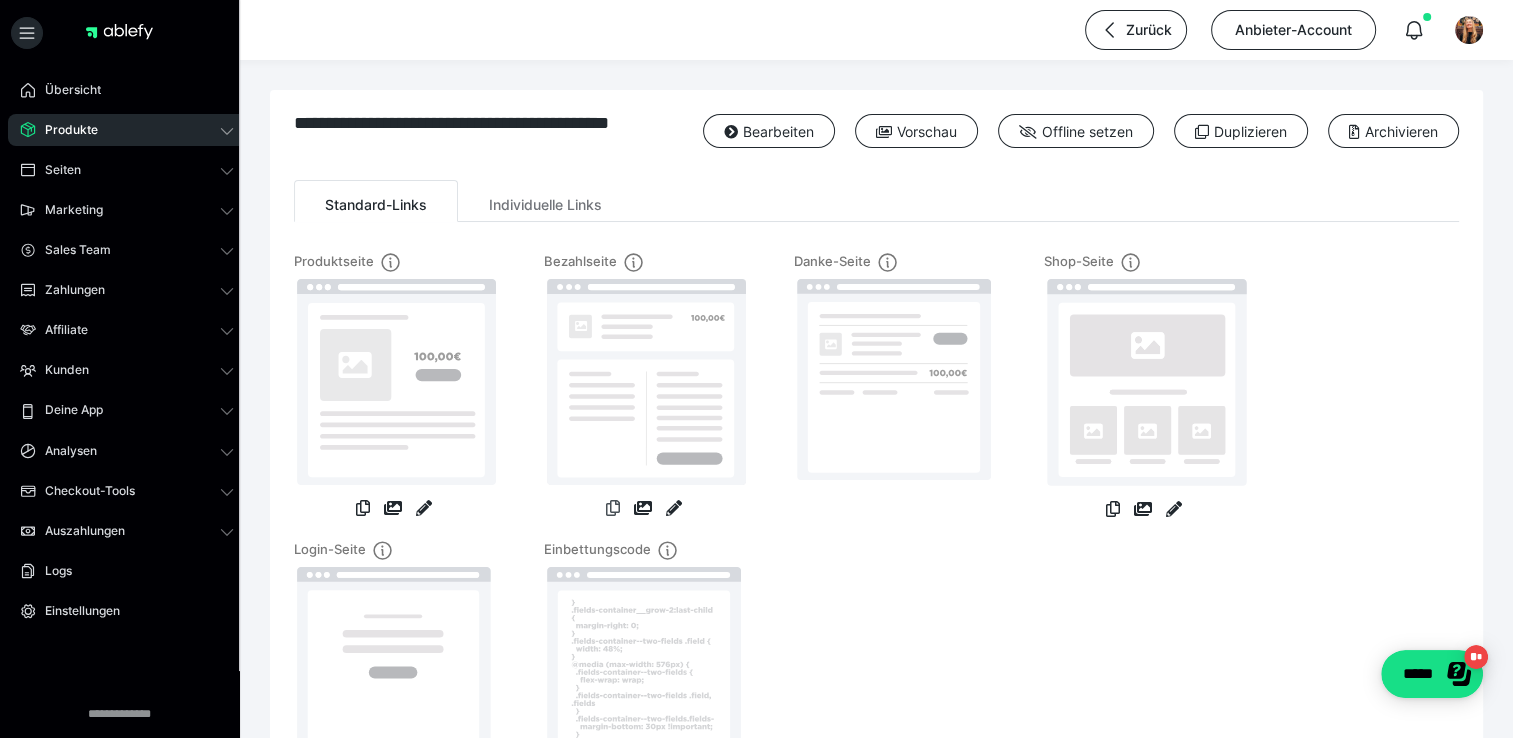 click at bounding box center [613, 508] 